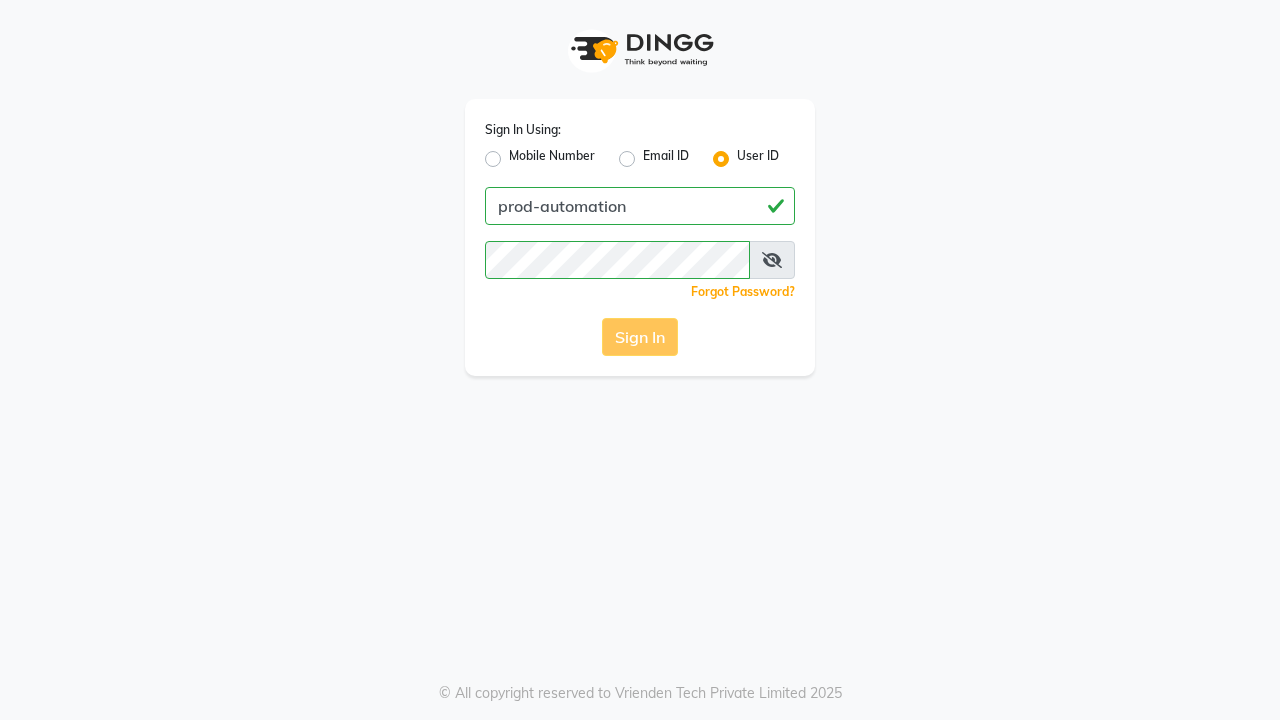 scroll, scrollTop: 0, scrollLeft: 0, axis: both 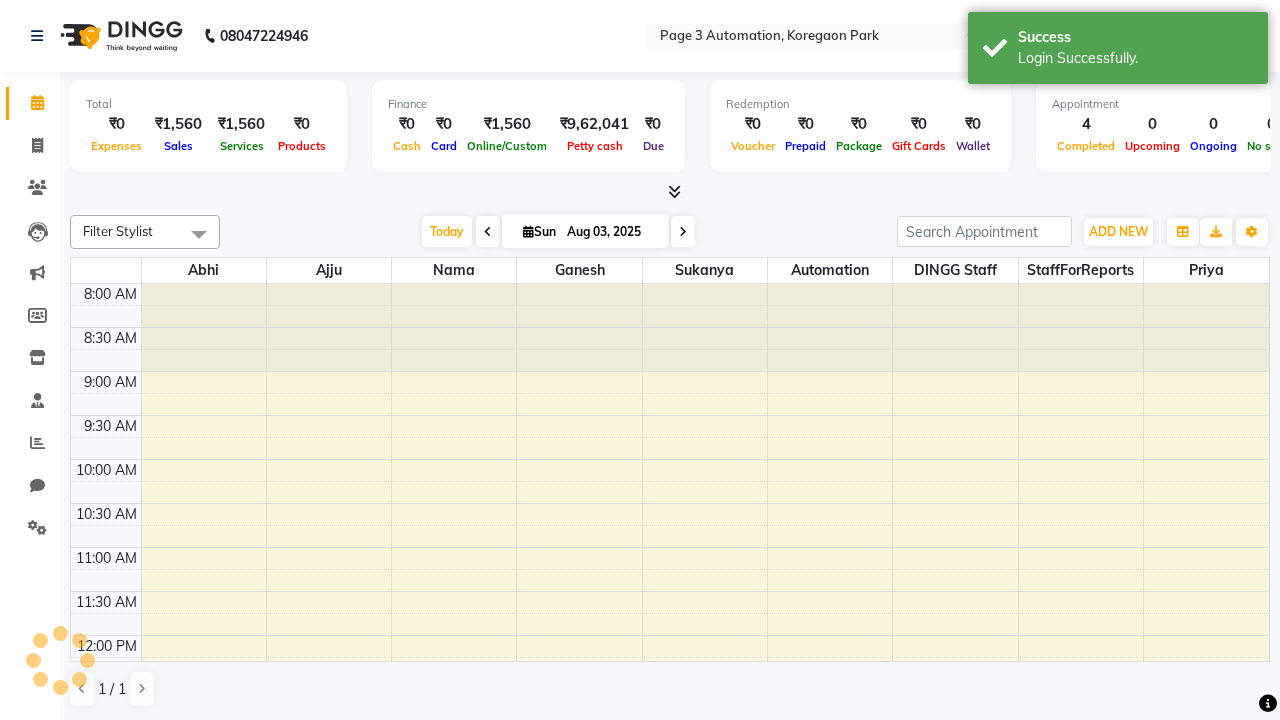select on "en" 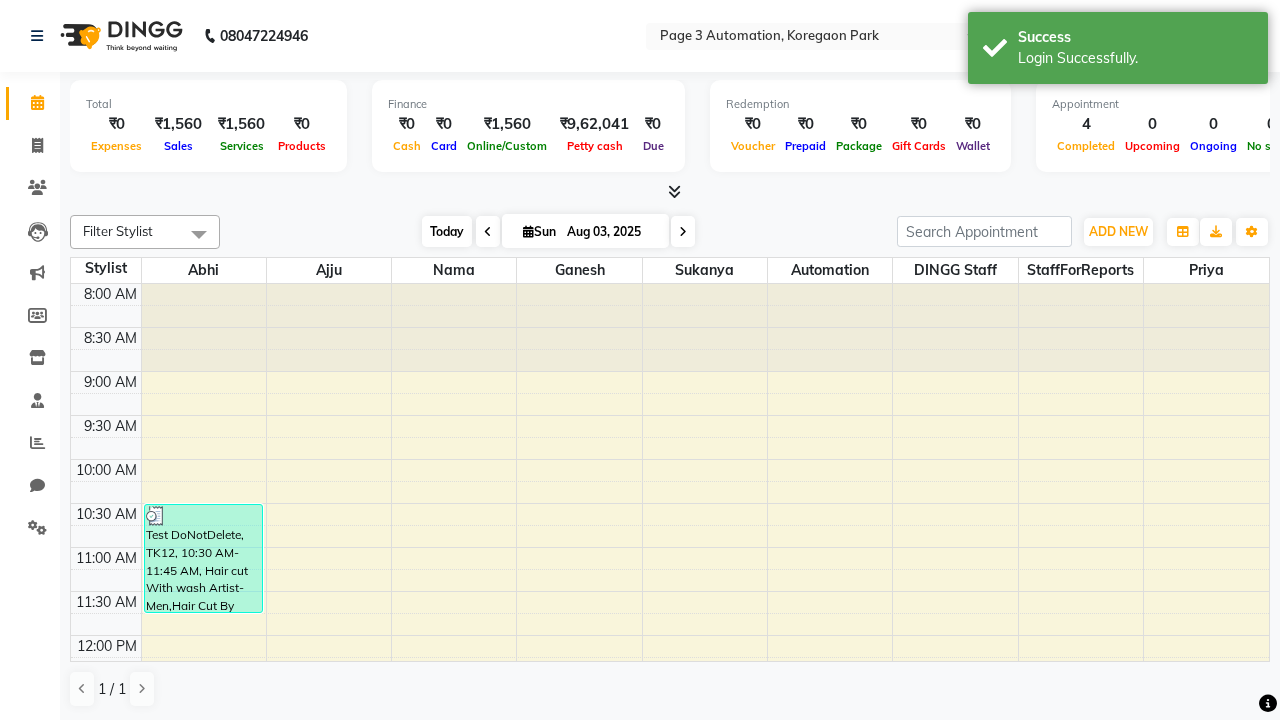 click on "Today" at bounding box center [447, 231] 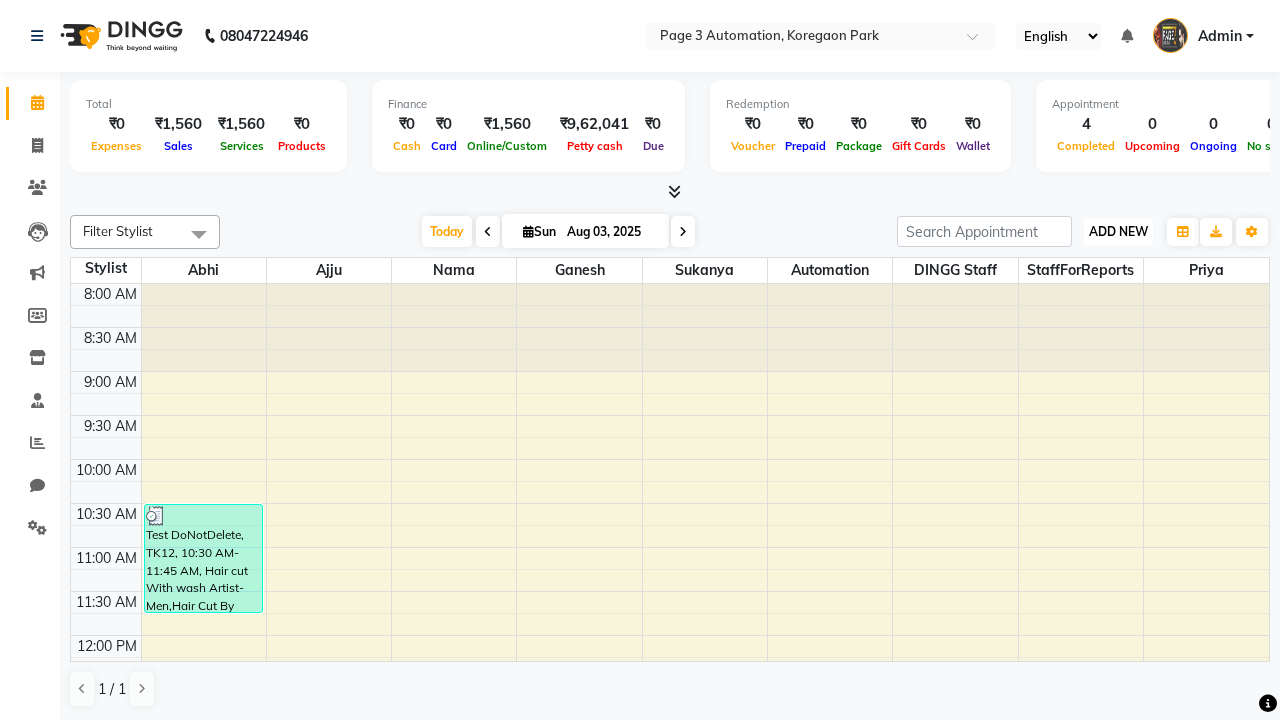 click on "ADD NEW" at bounding box center (1118, 231) 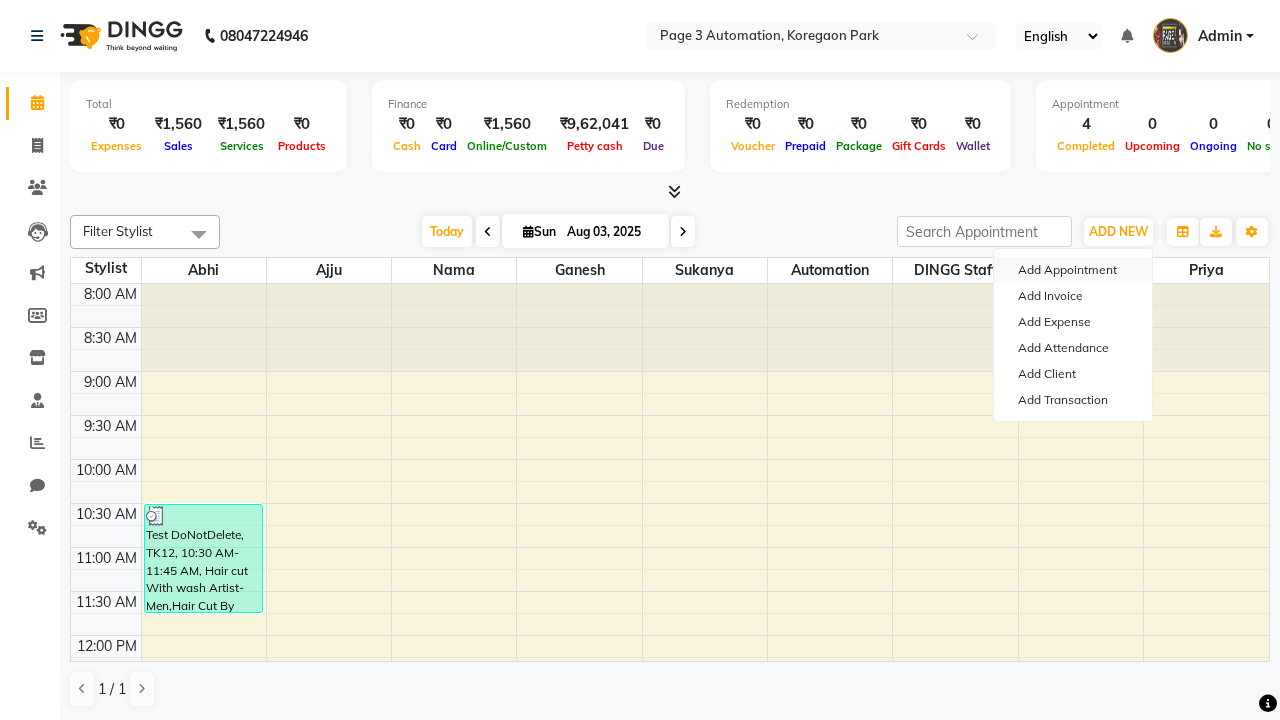 click on "Add Appointment" at bounding box center (1073, 270) 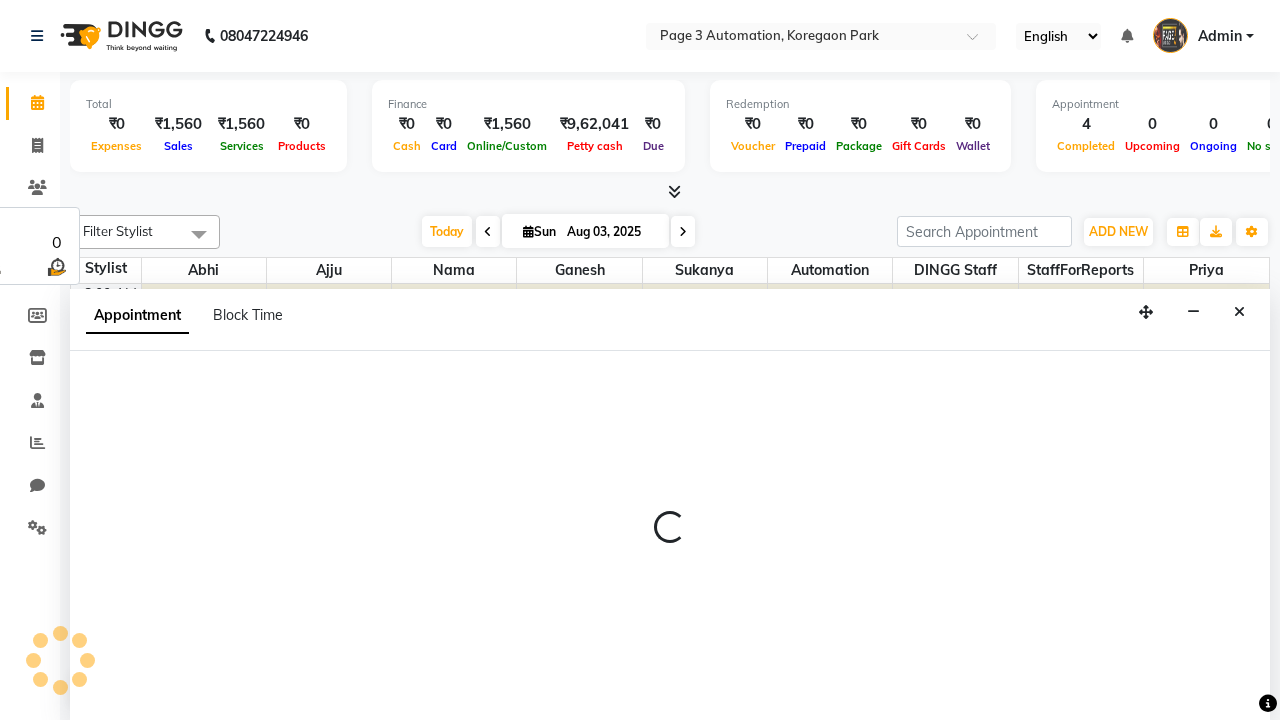 select on "tentative" 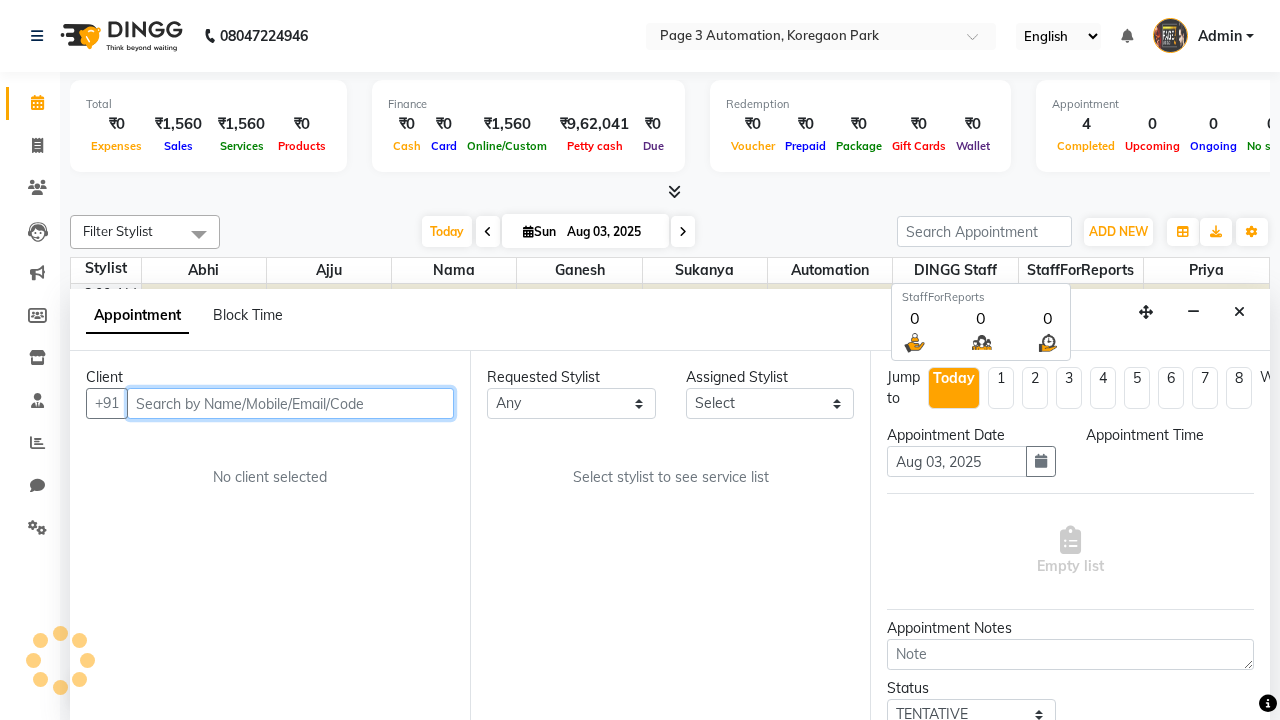 select on "540" 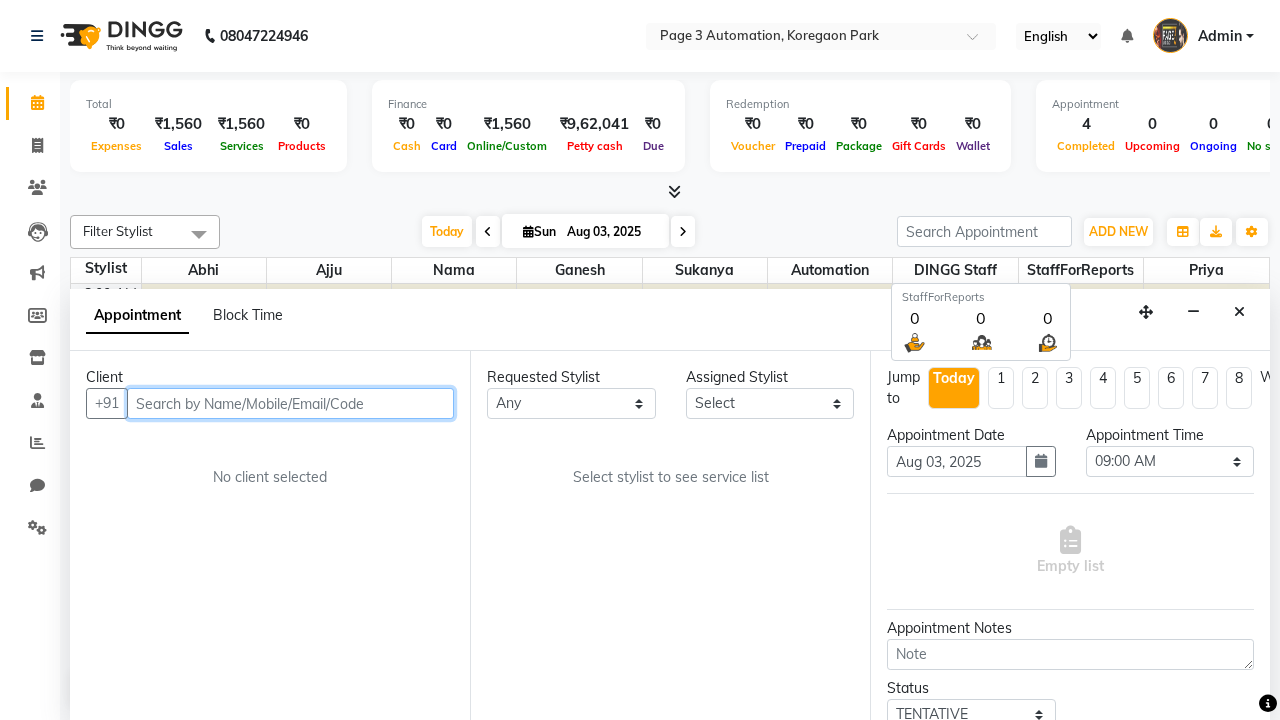 type on "8192346578" 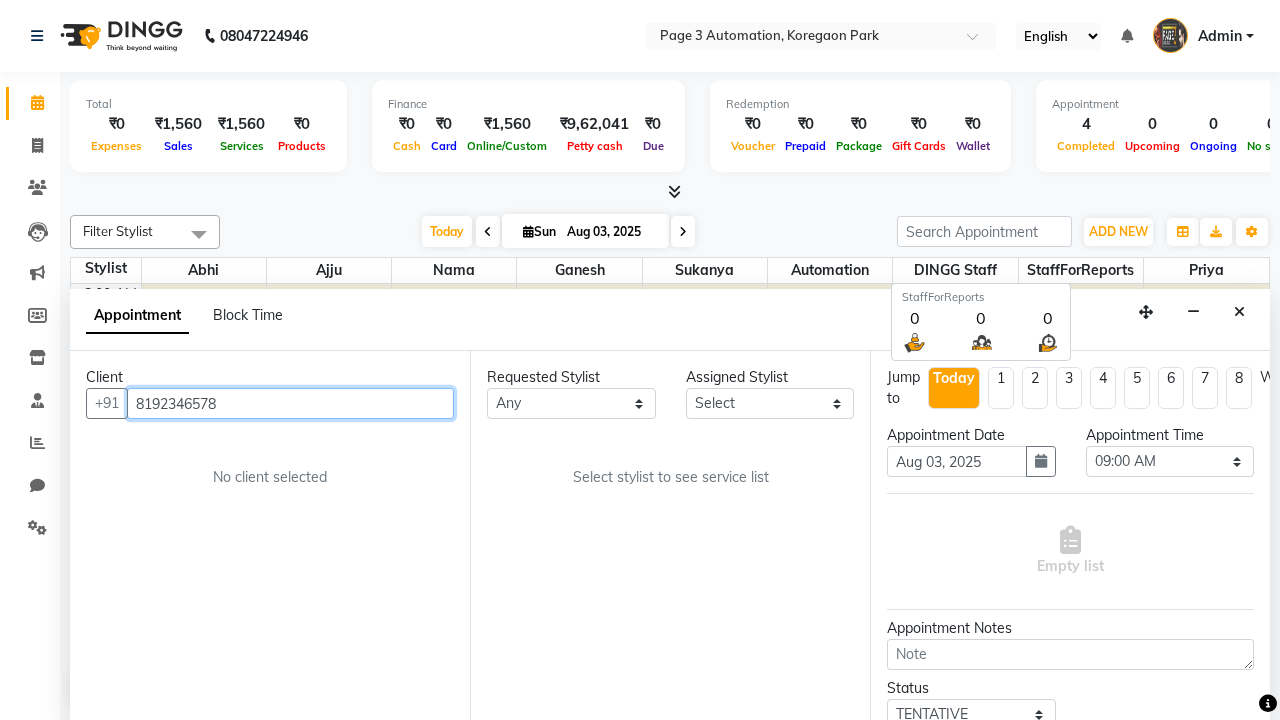 scroll, scrollTop: 1, scrollLeft: 0, axis: vertical 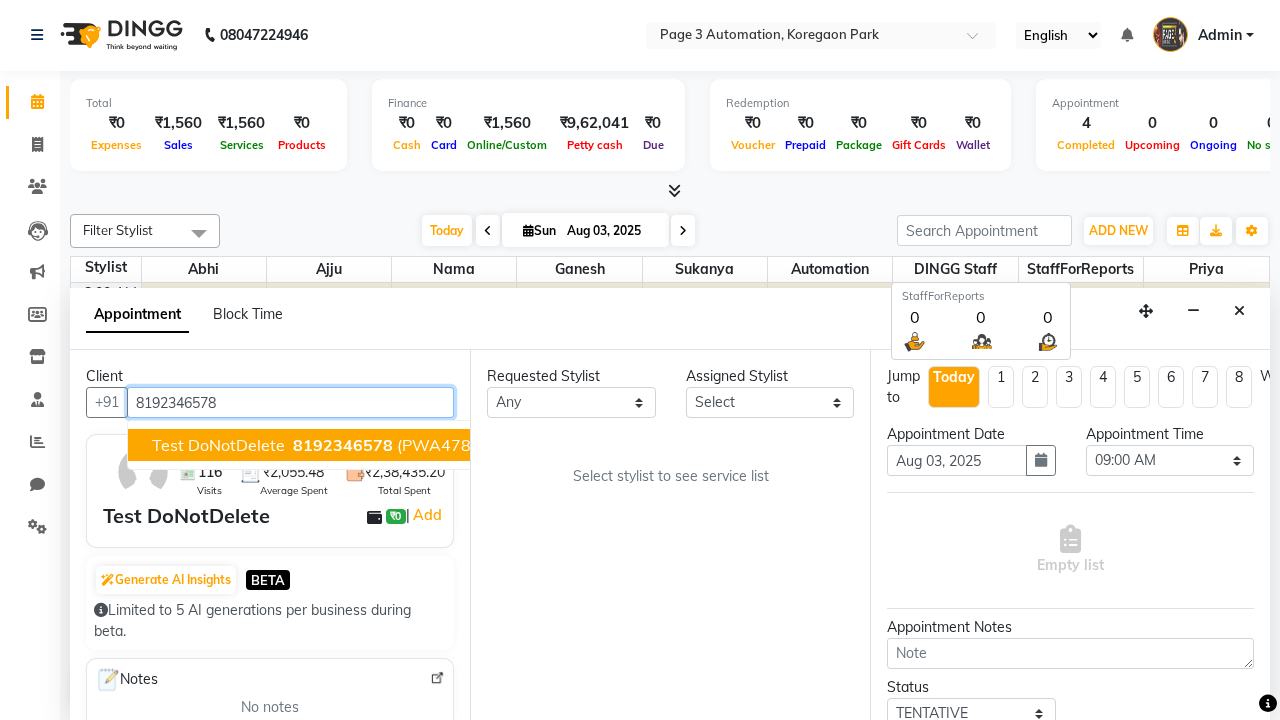click on "8192346578" at bounding box center (343, 445) 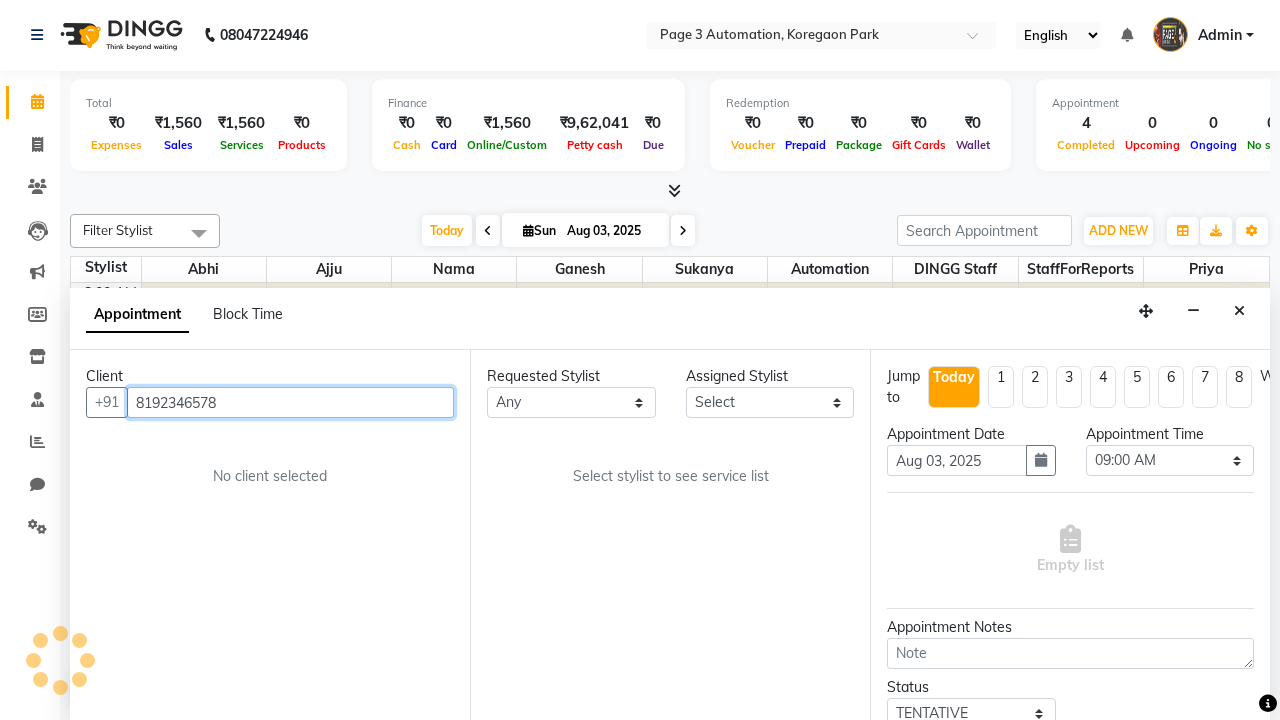 scroll, scrollTop: 0, scrollLeft: 0, axis: both 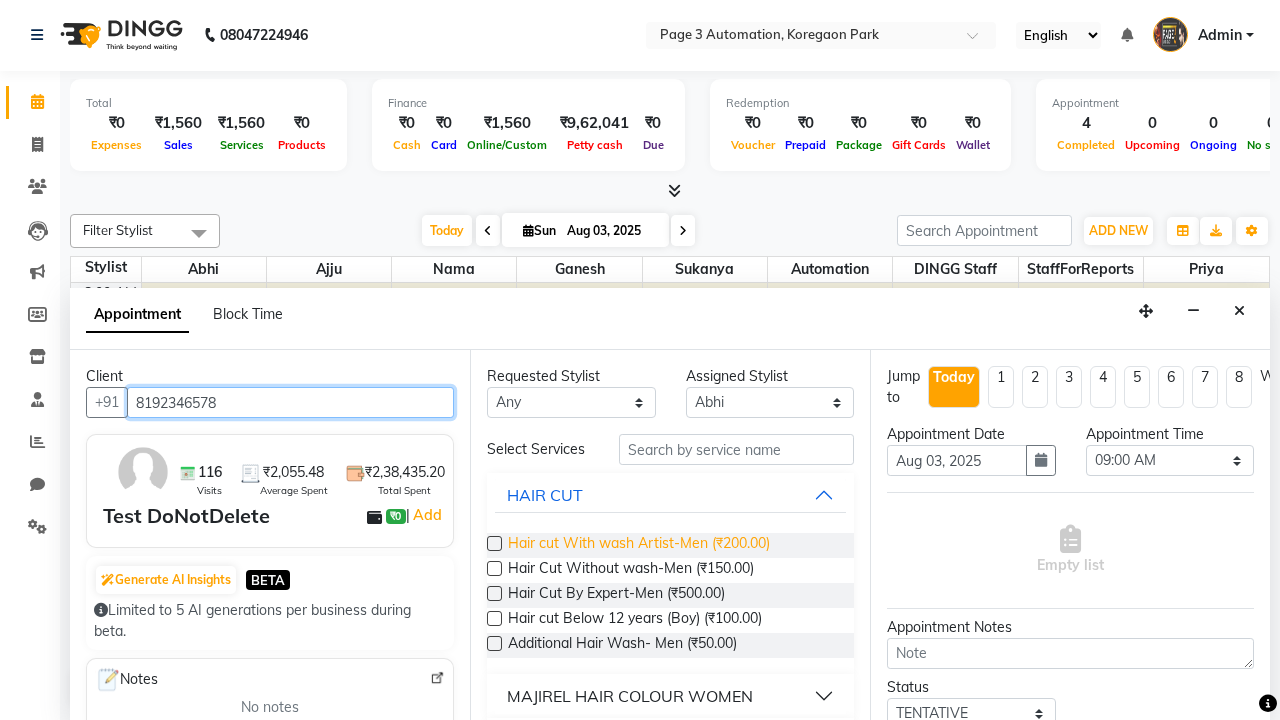 type on "8192346578" 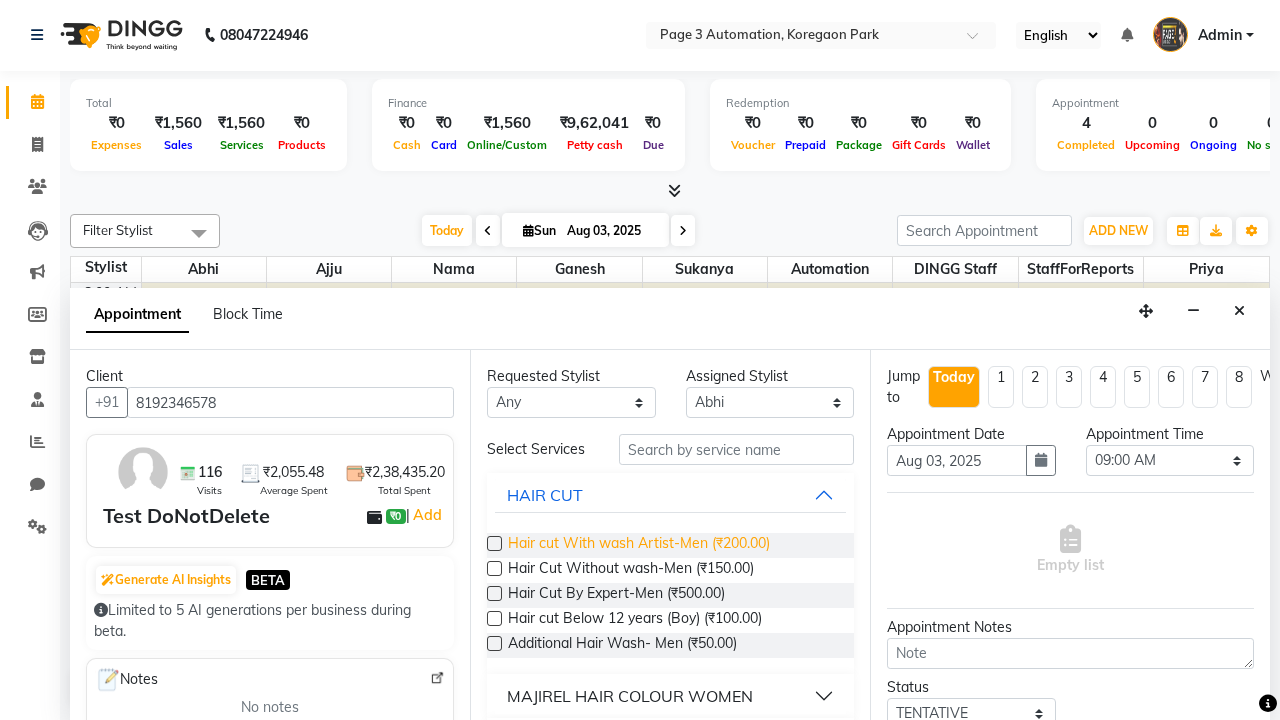 click on "Hair cut With wash Artist-Men (₹200.00)" at bounding box center (639, 545) 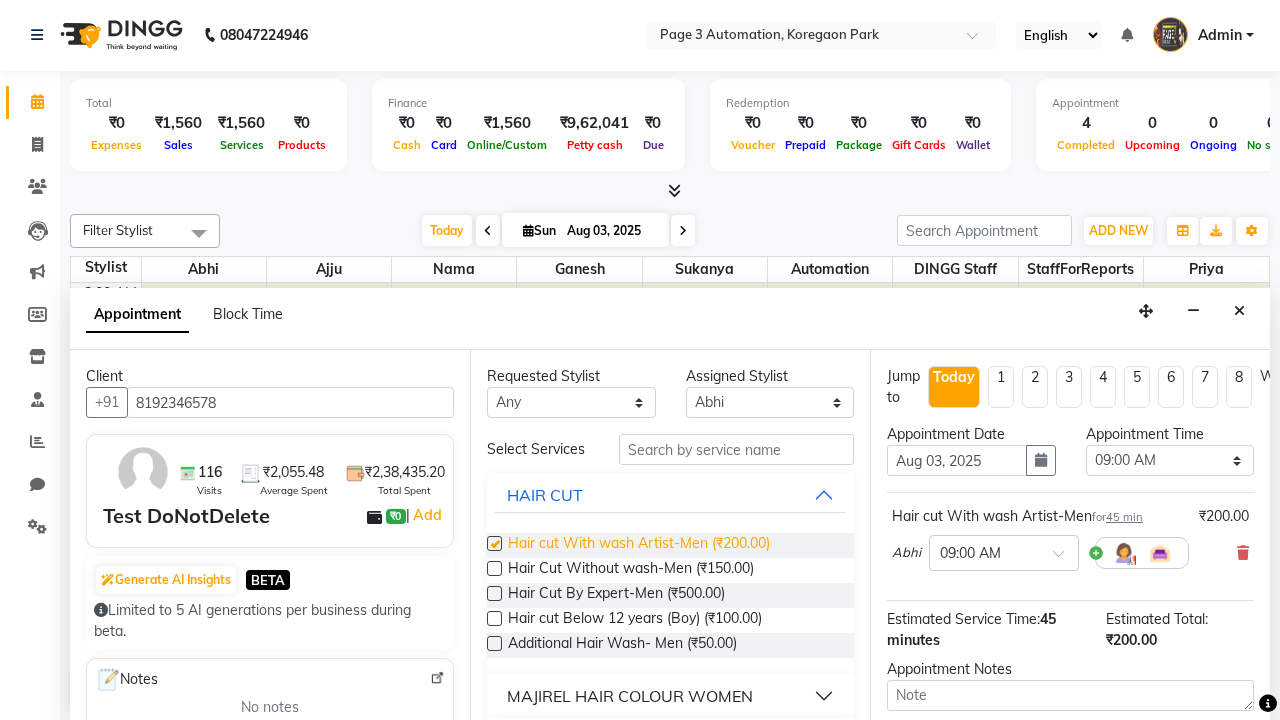 checkbox on "false" 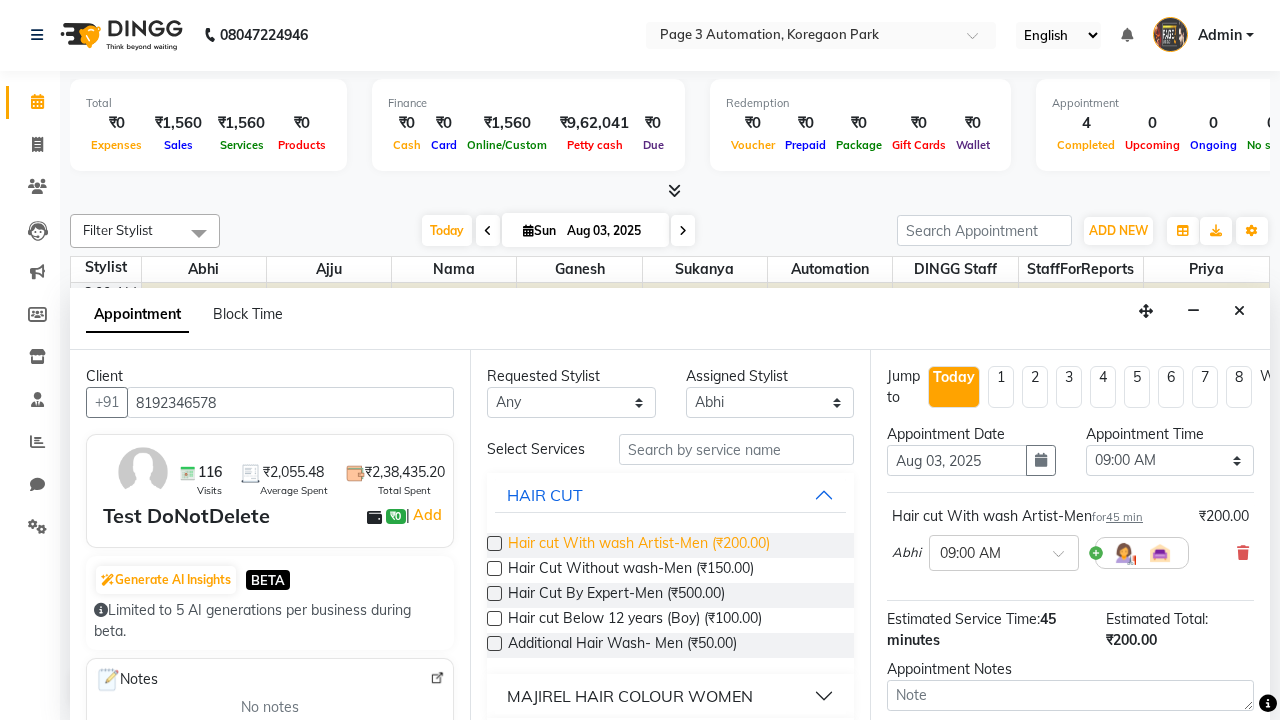 select on "690" 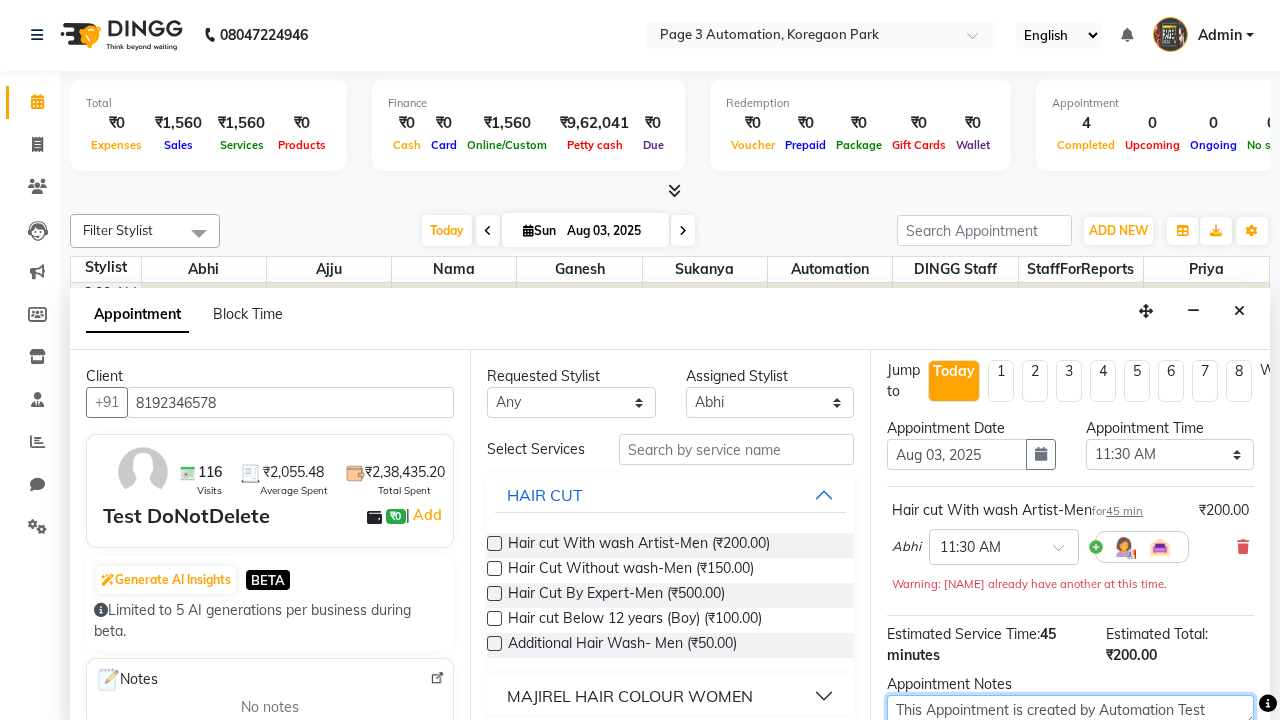 type on "This Appointment is created by Automation Test" 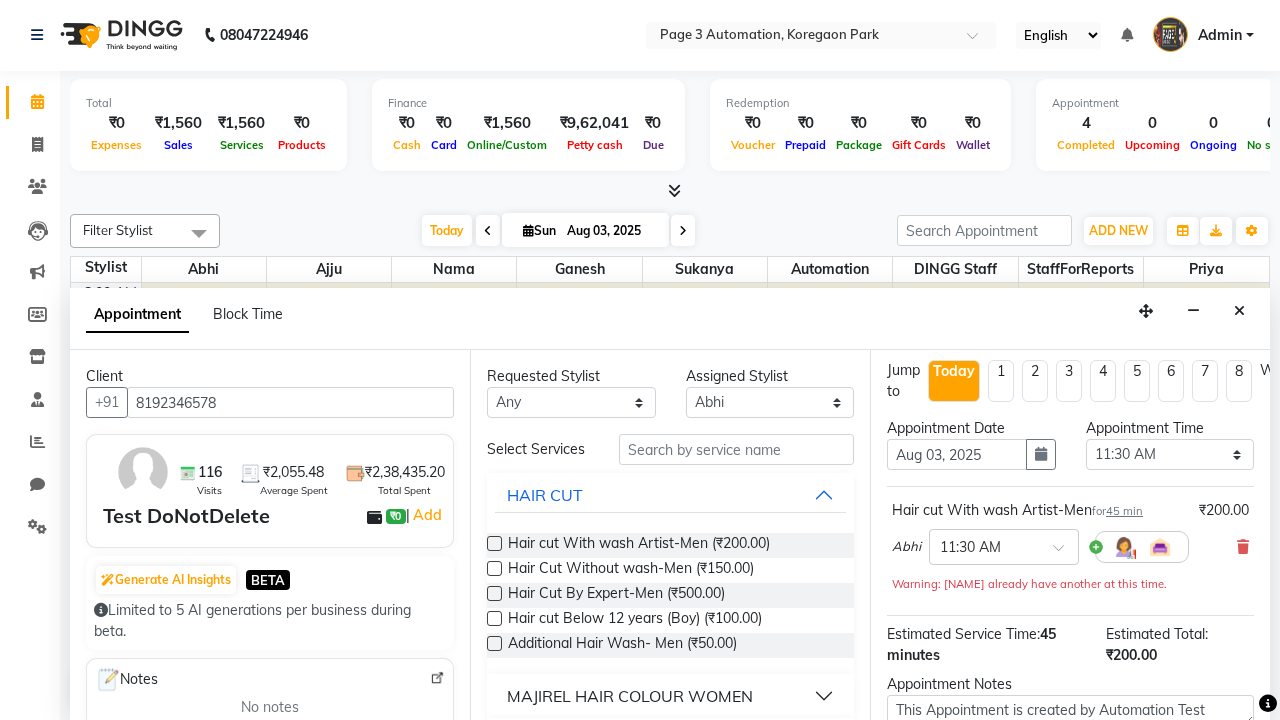click at bounding box center (1097, 837) 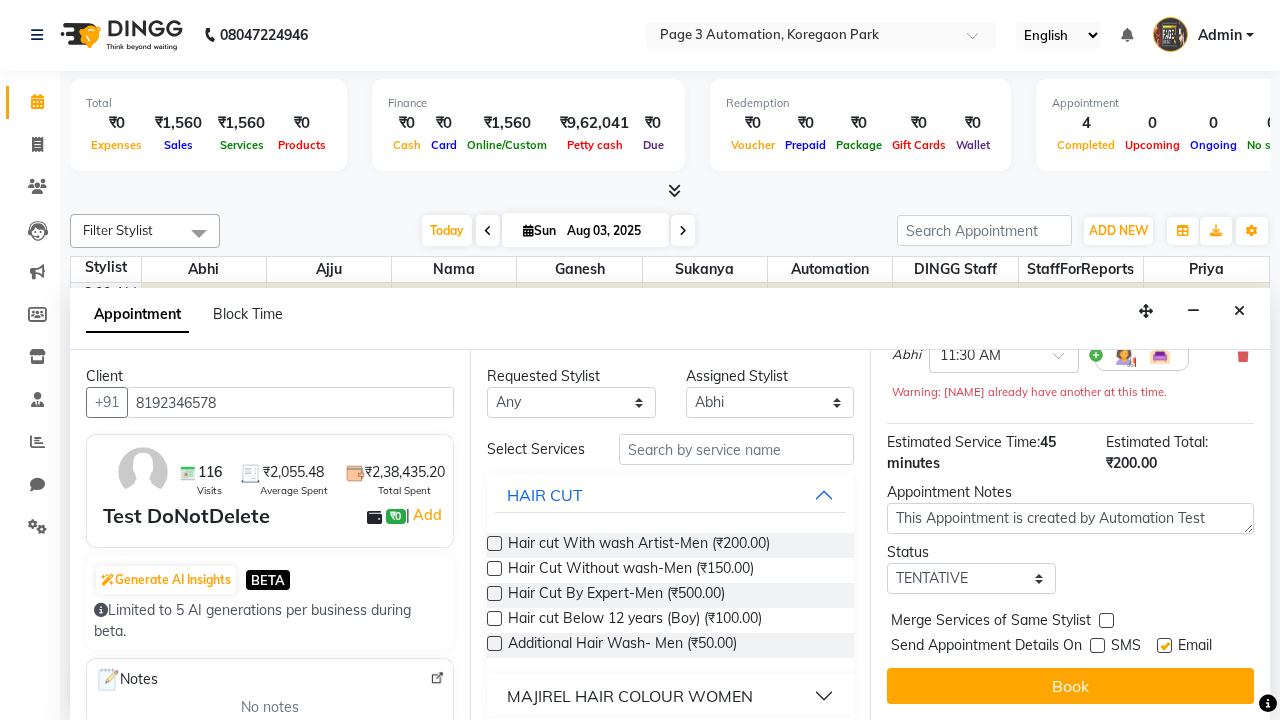 click at bounding box center [1164, 645] 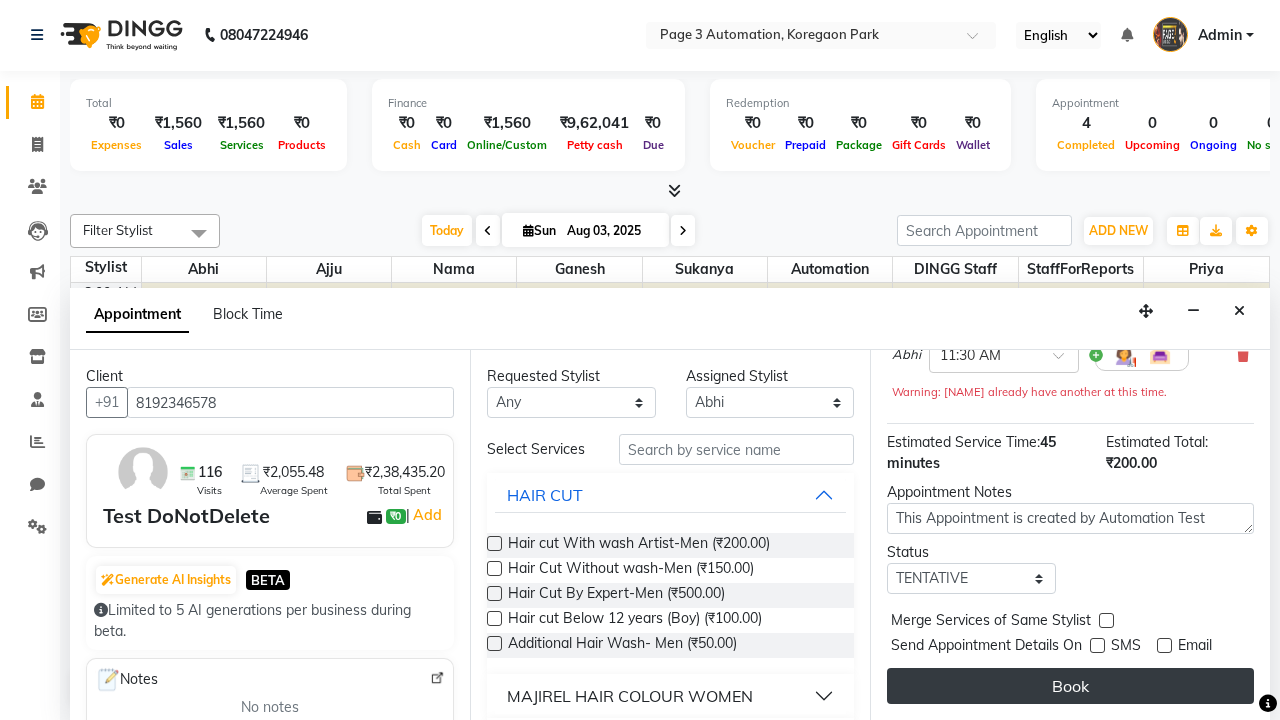 click on "Book" at bounding box center (1070, 686) 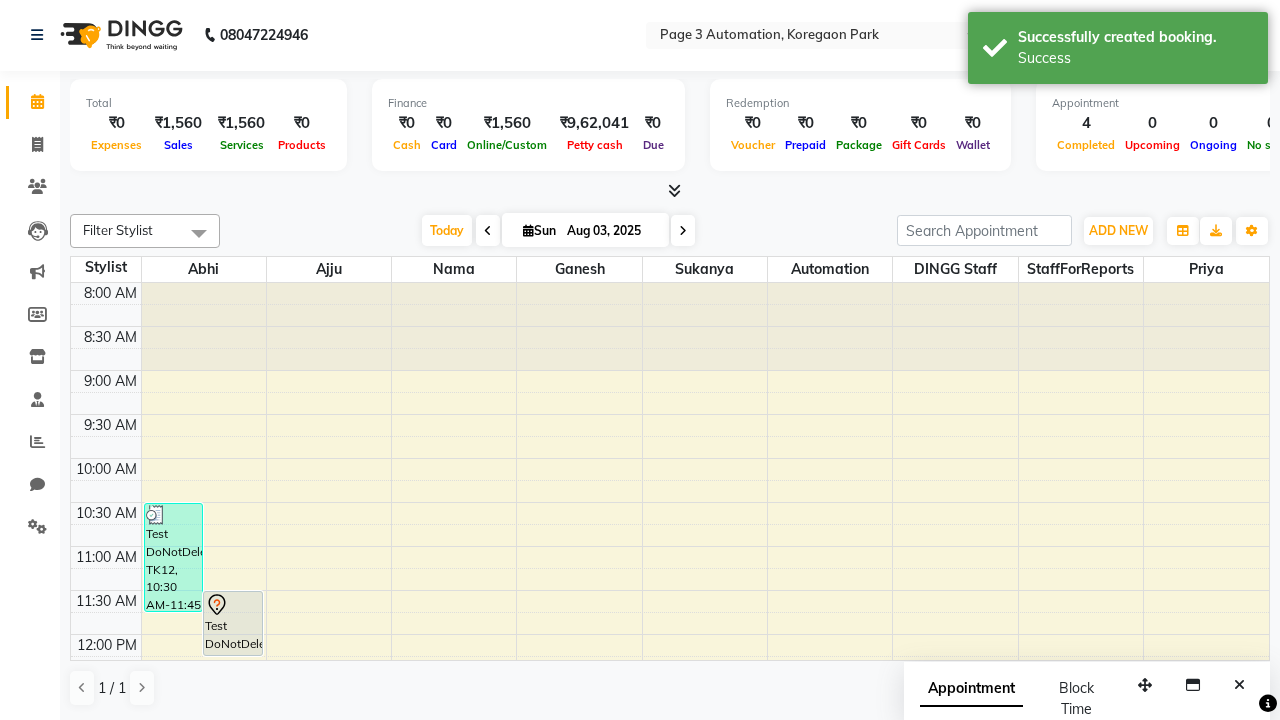 scroll, scrollTop: 0, scrollLeft: 0, axis: both 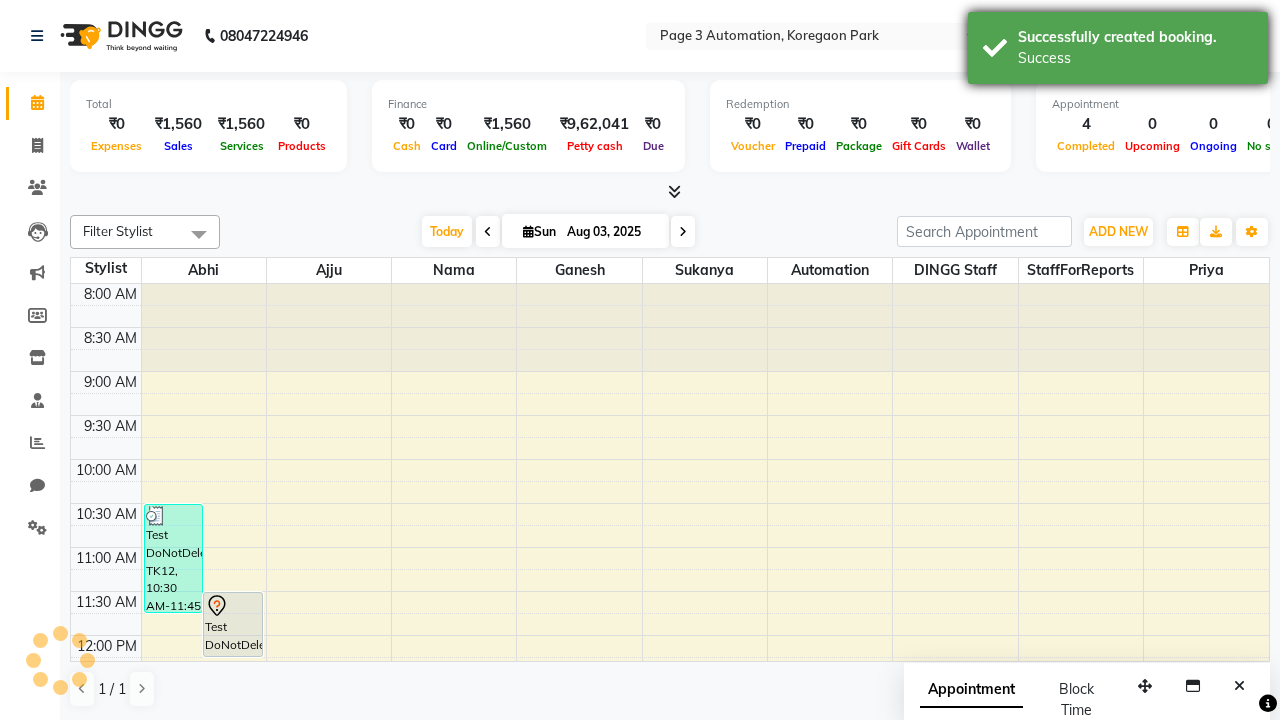 click on "Success" at bounding box center (1135, 58) 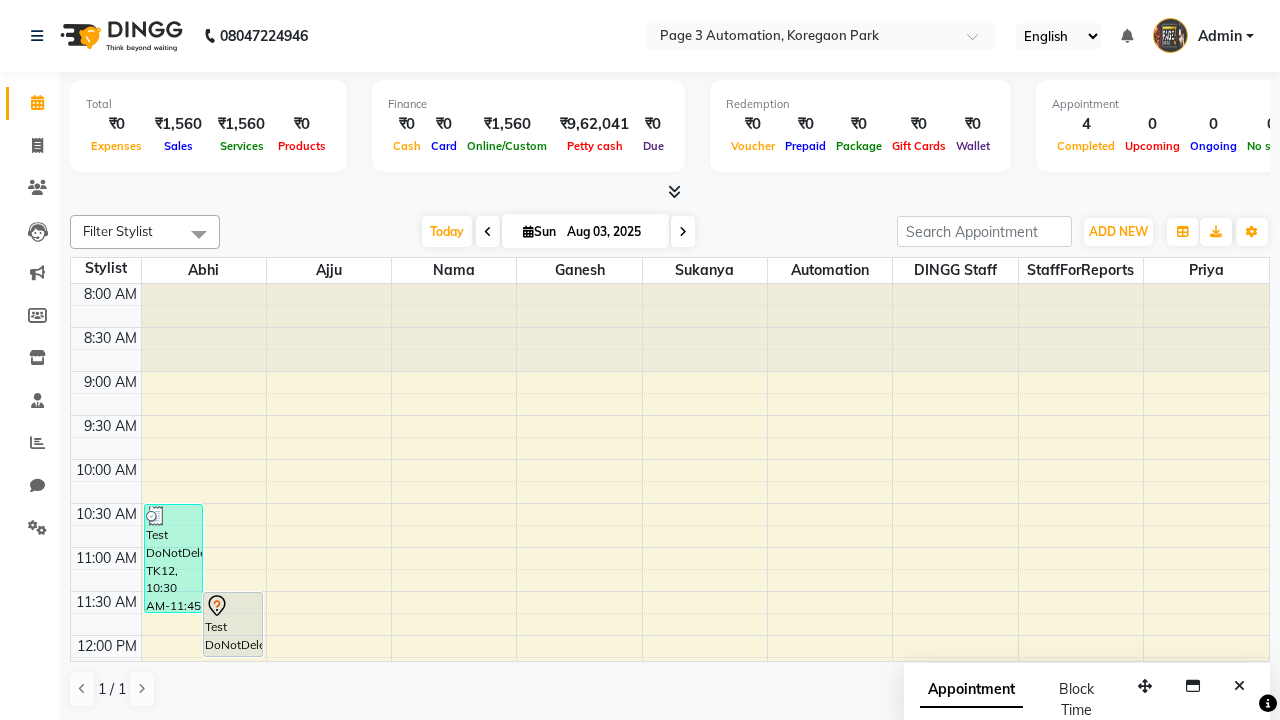 click at bounding box center (199, 234) 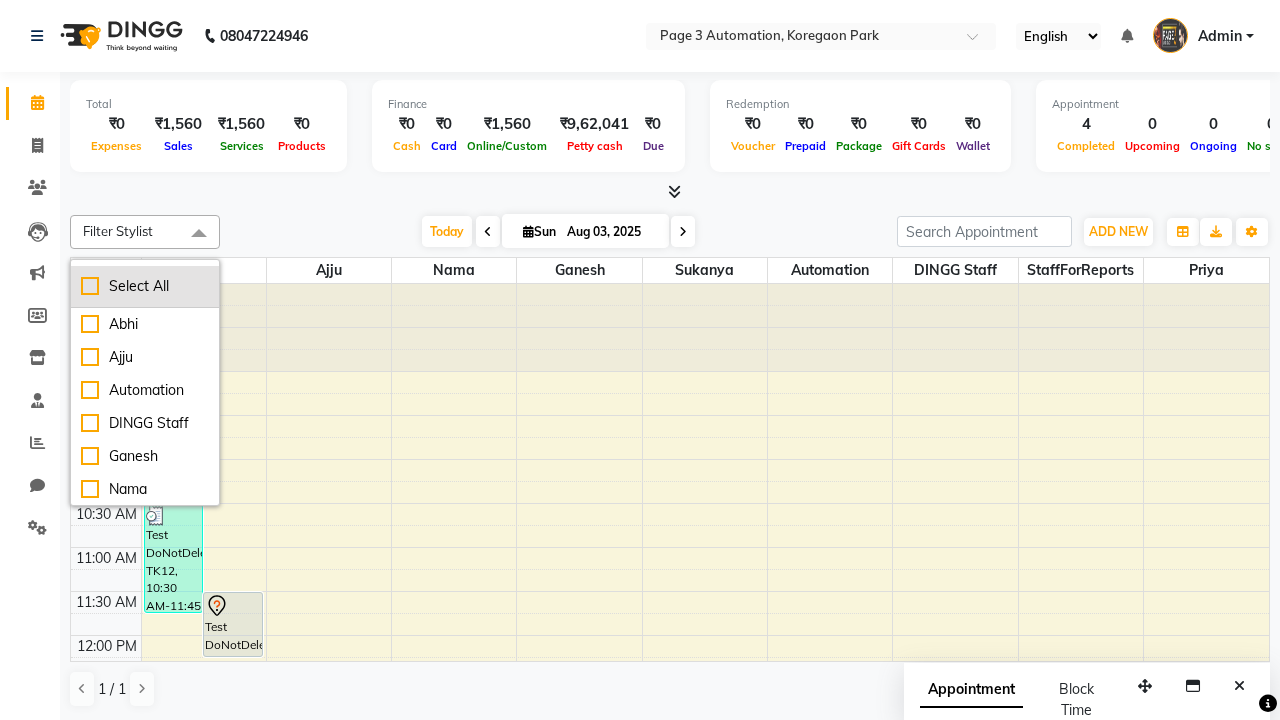 click on "Select All" at bounding box center (145, 286) 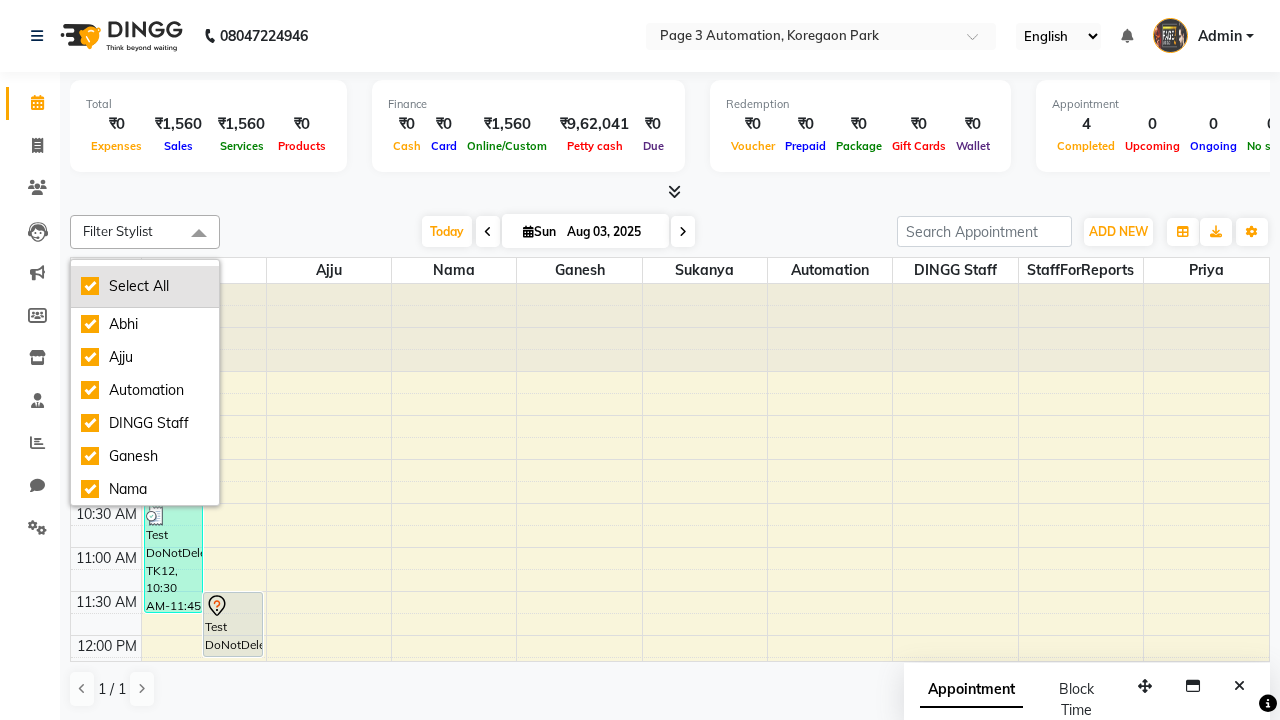 checkbox on "true" 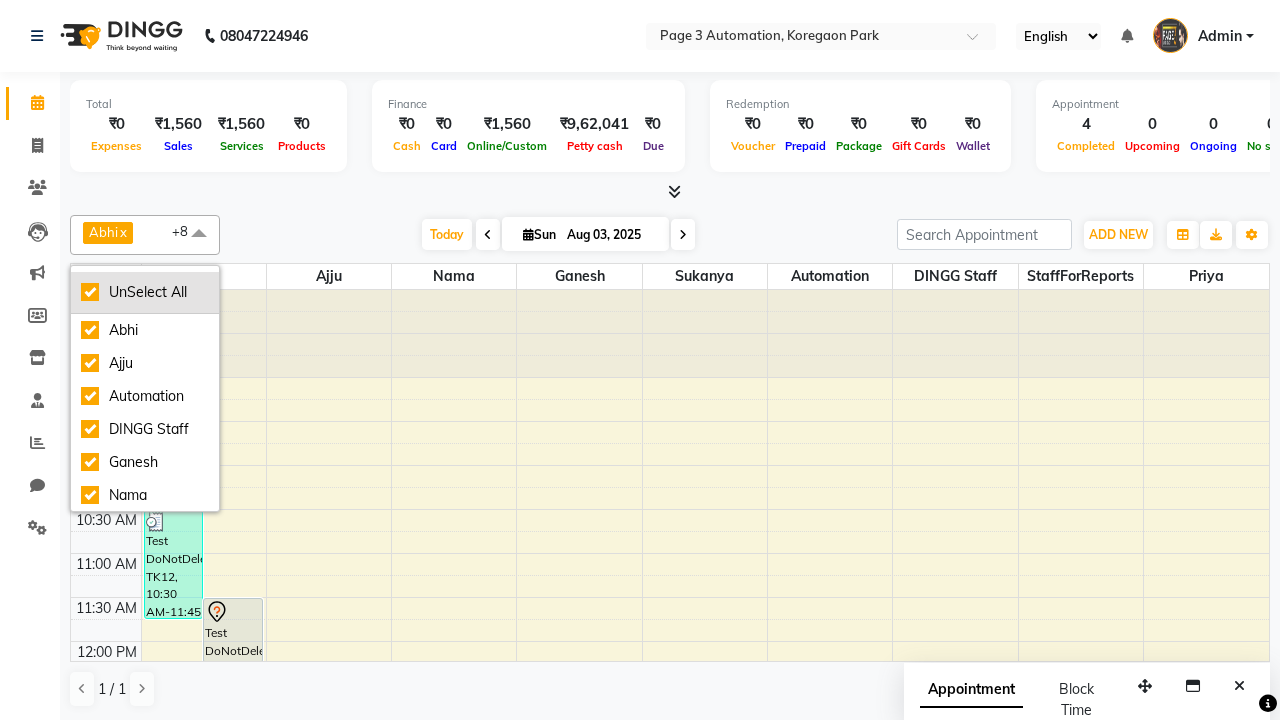 click on "UnSelect All" at bounding box center [145, 292] 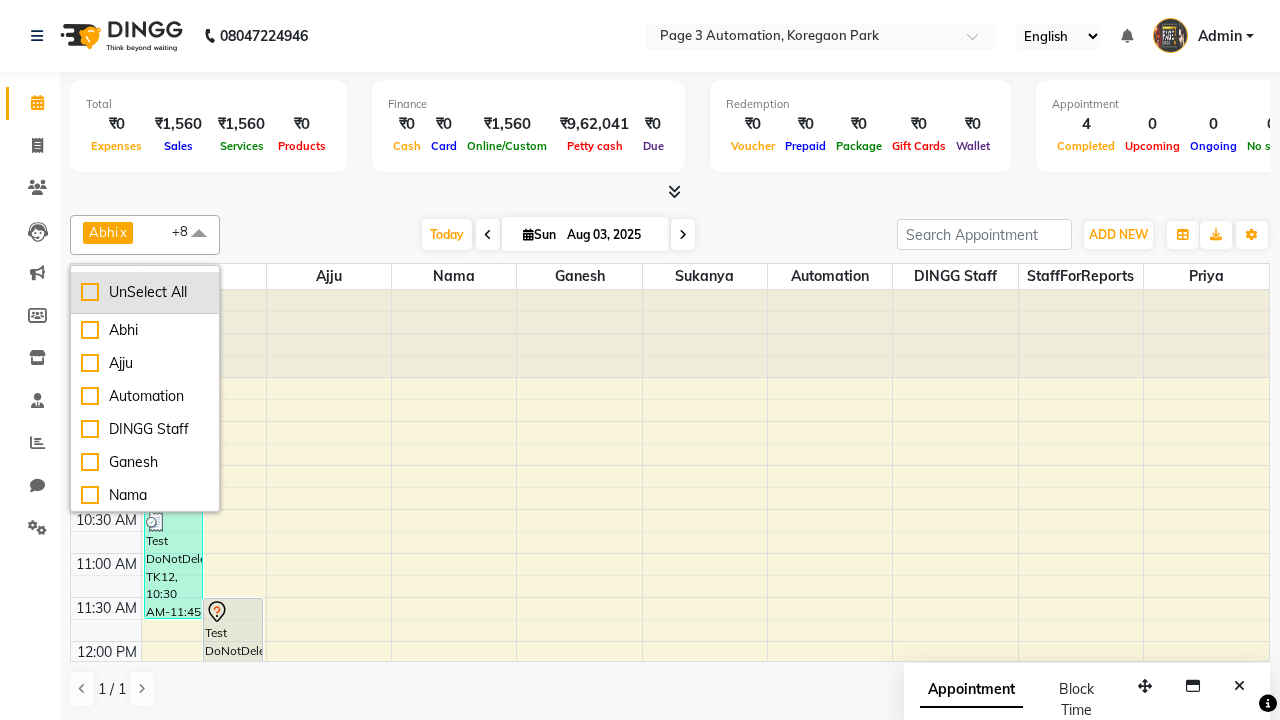 checkbox on "false" 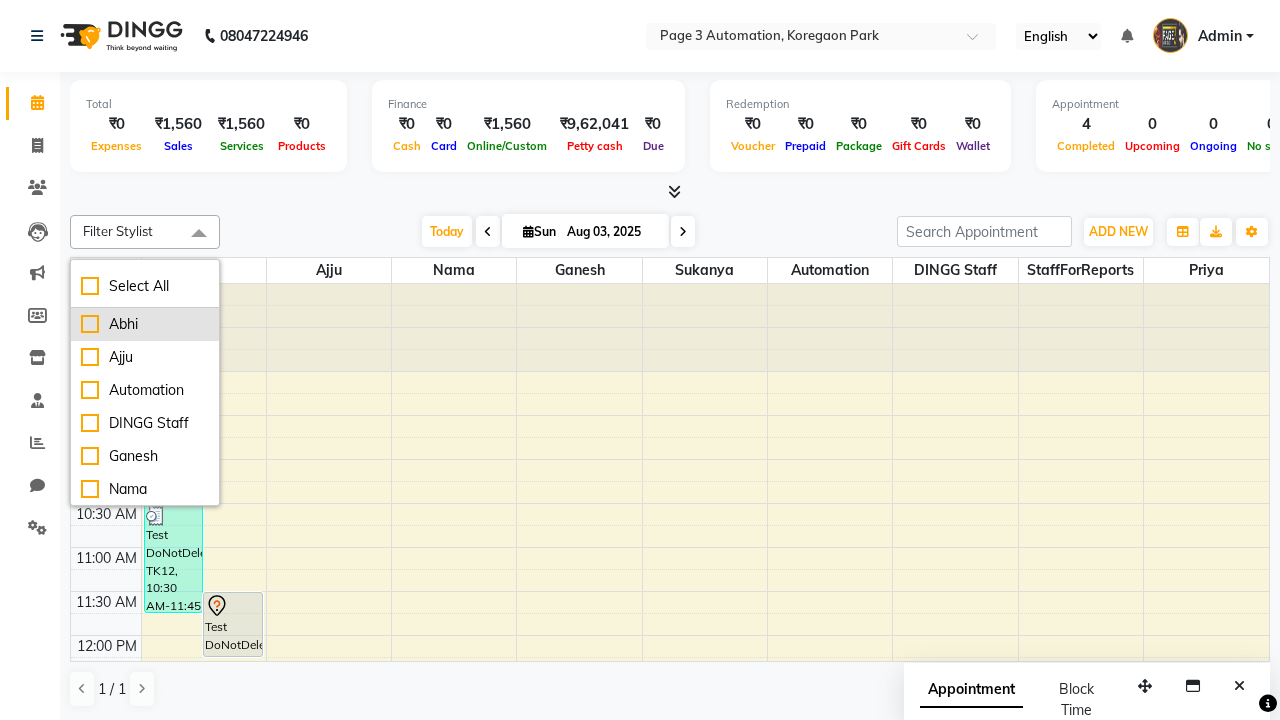 click on "Abhi" at bounding box center [145, 324] 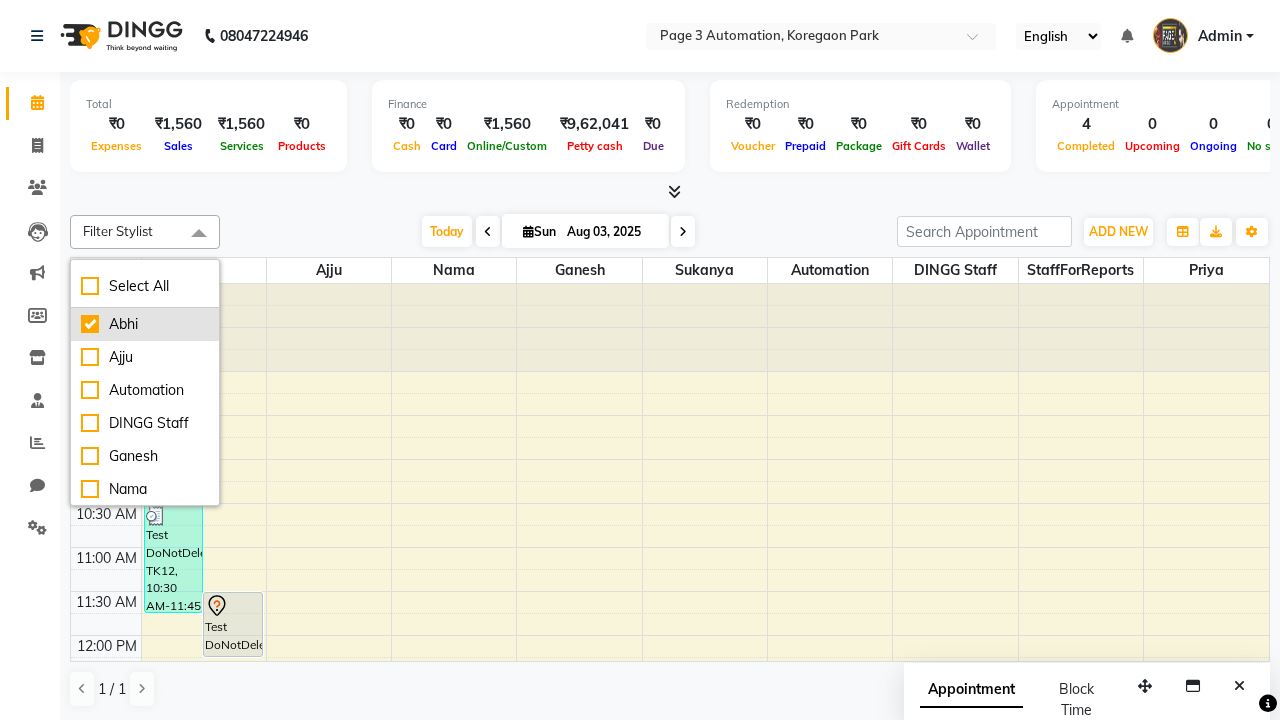checkbox on "true" 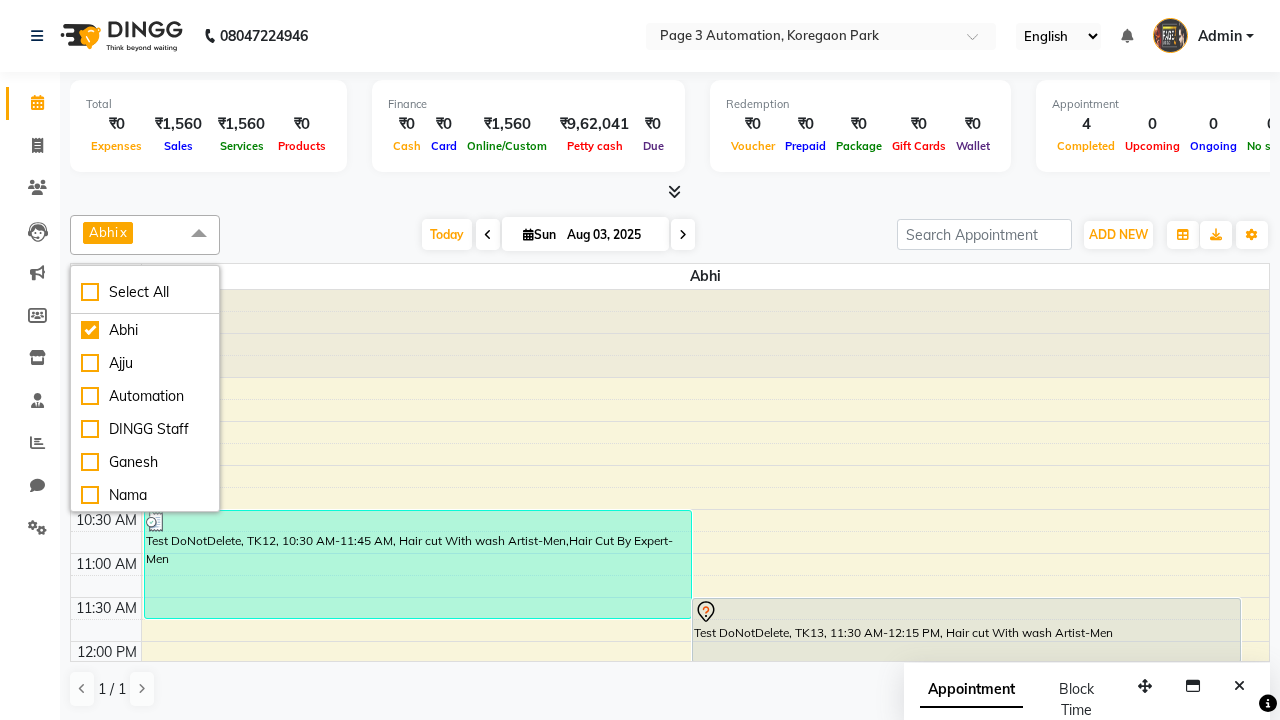 click at bounding box center (199, 234) 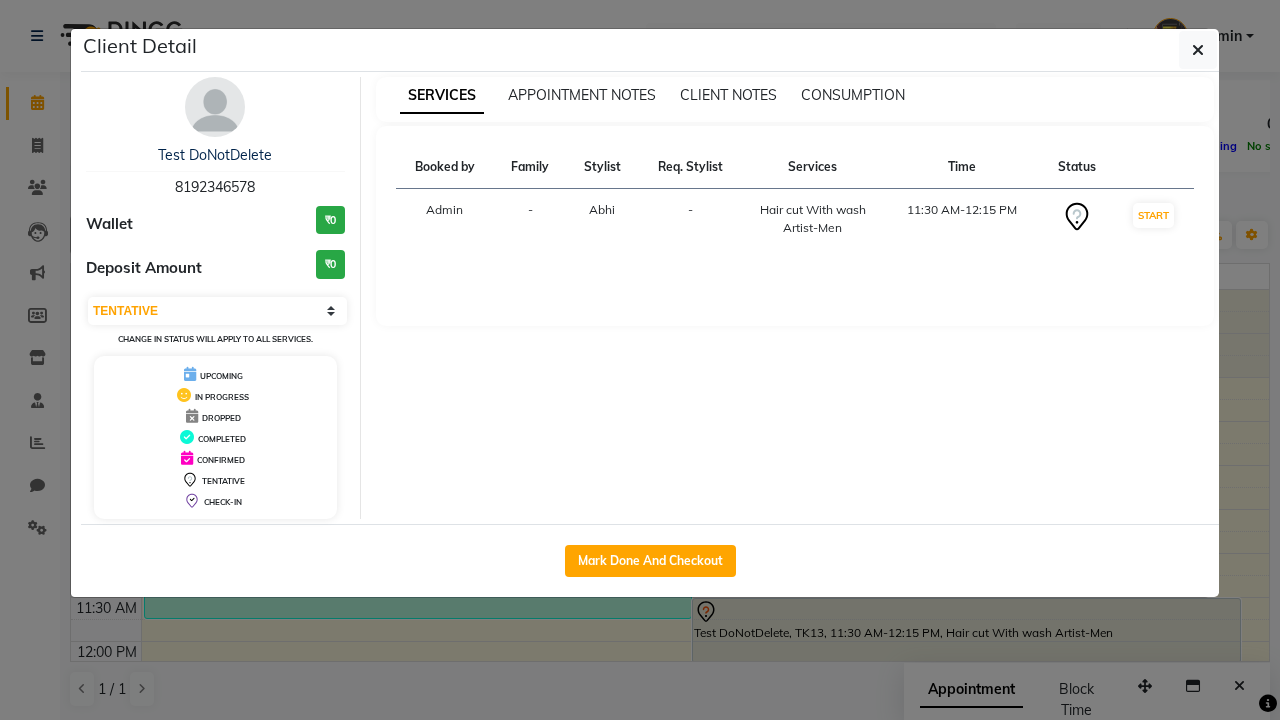 scroll, scrollTop: 1, scrollLeft: 0, axis: vertical 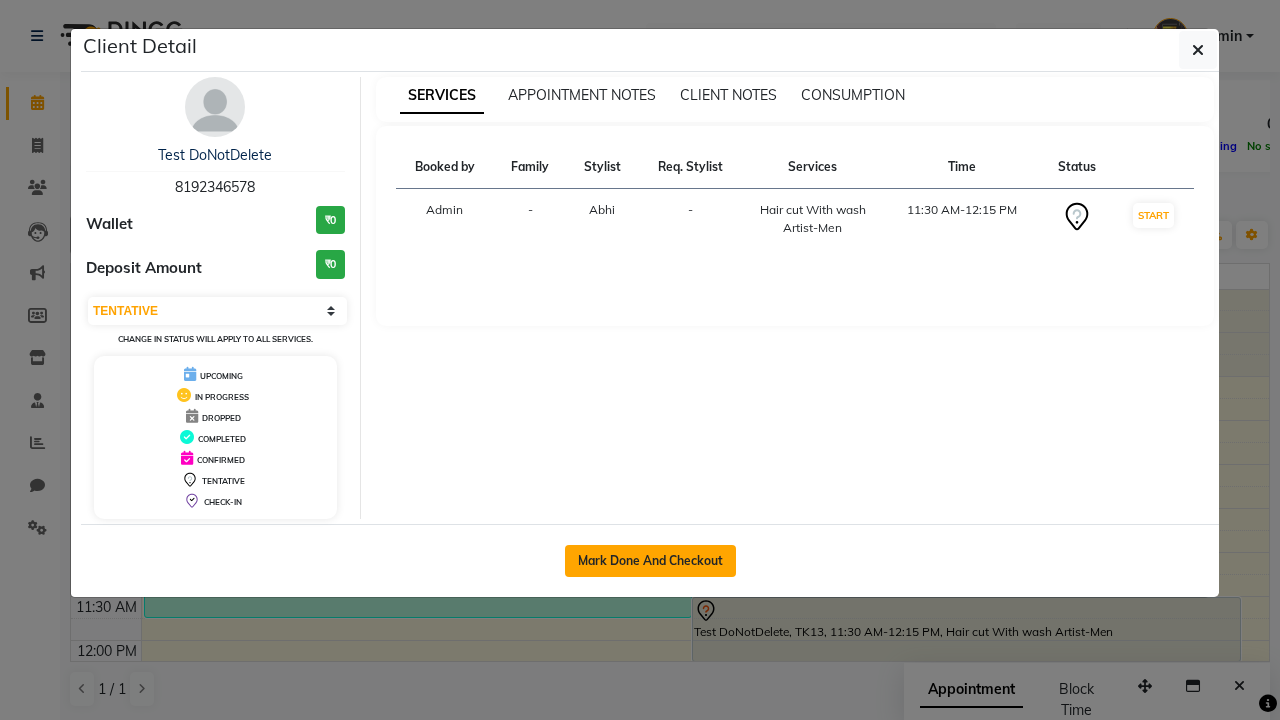 click on "Mark Done And Checkout" 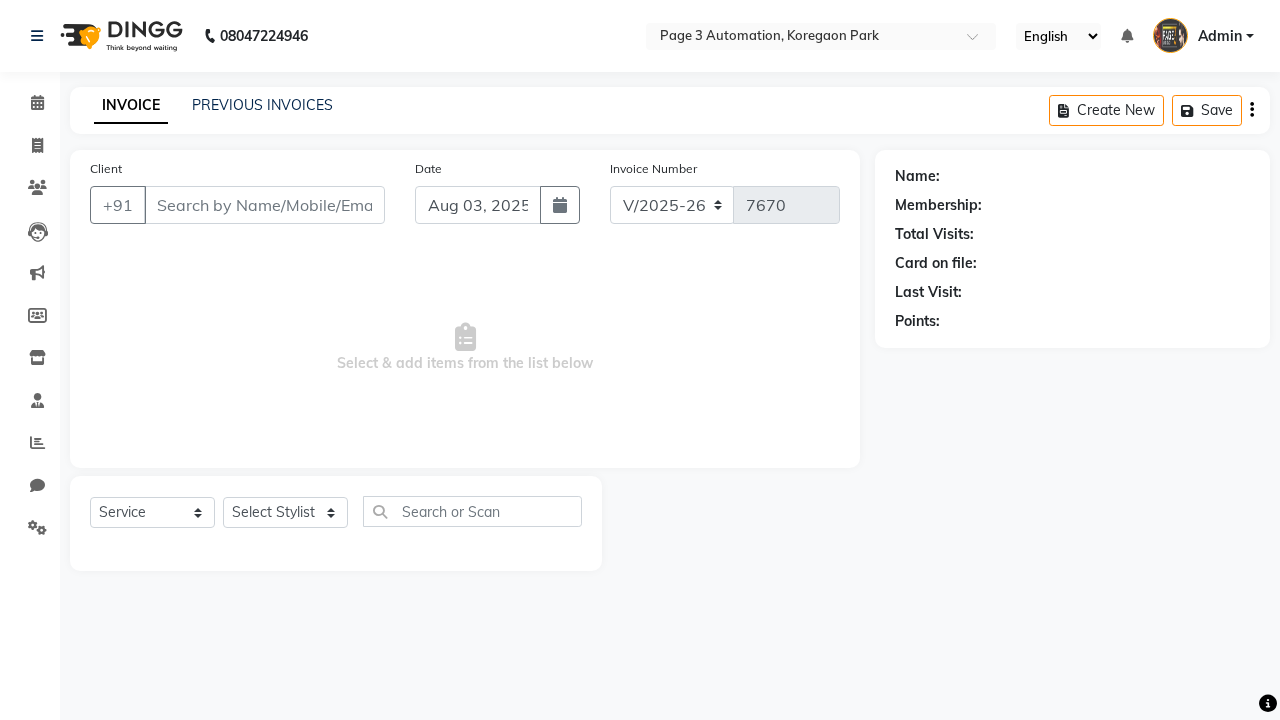 type on "8192346578" 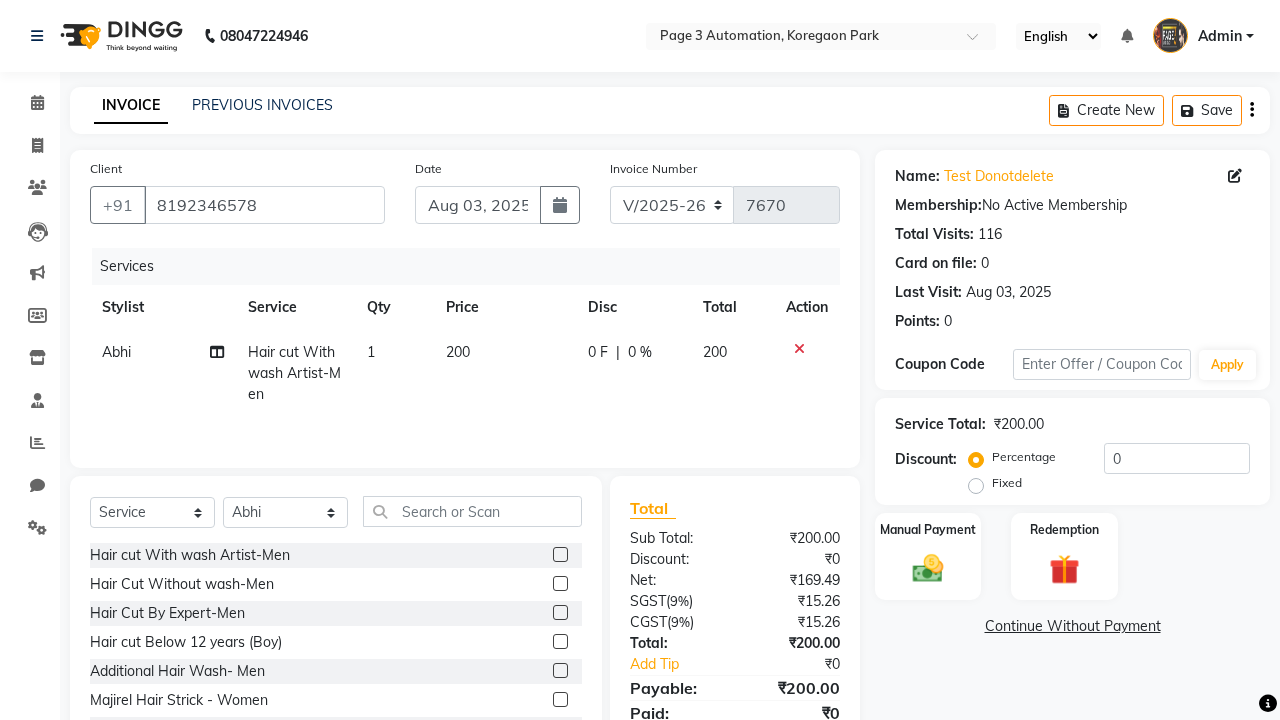 select on "71572" 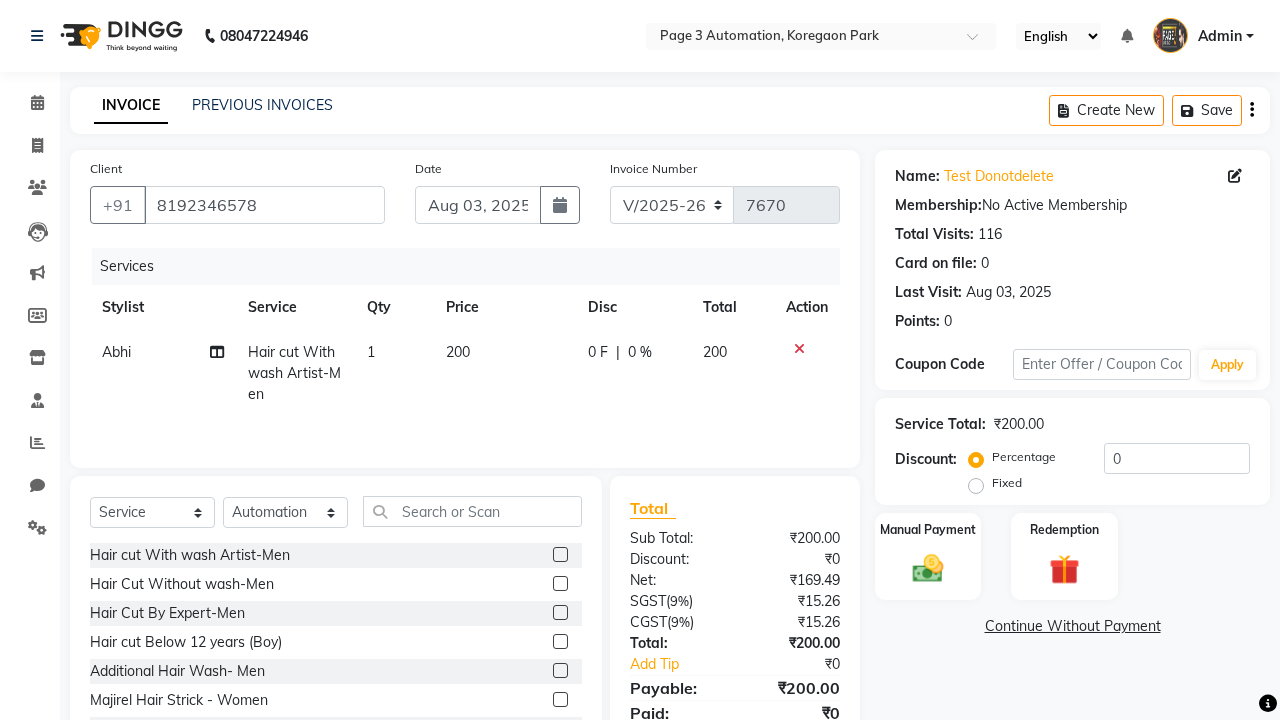 click 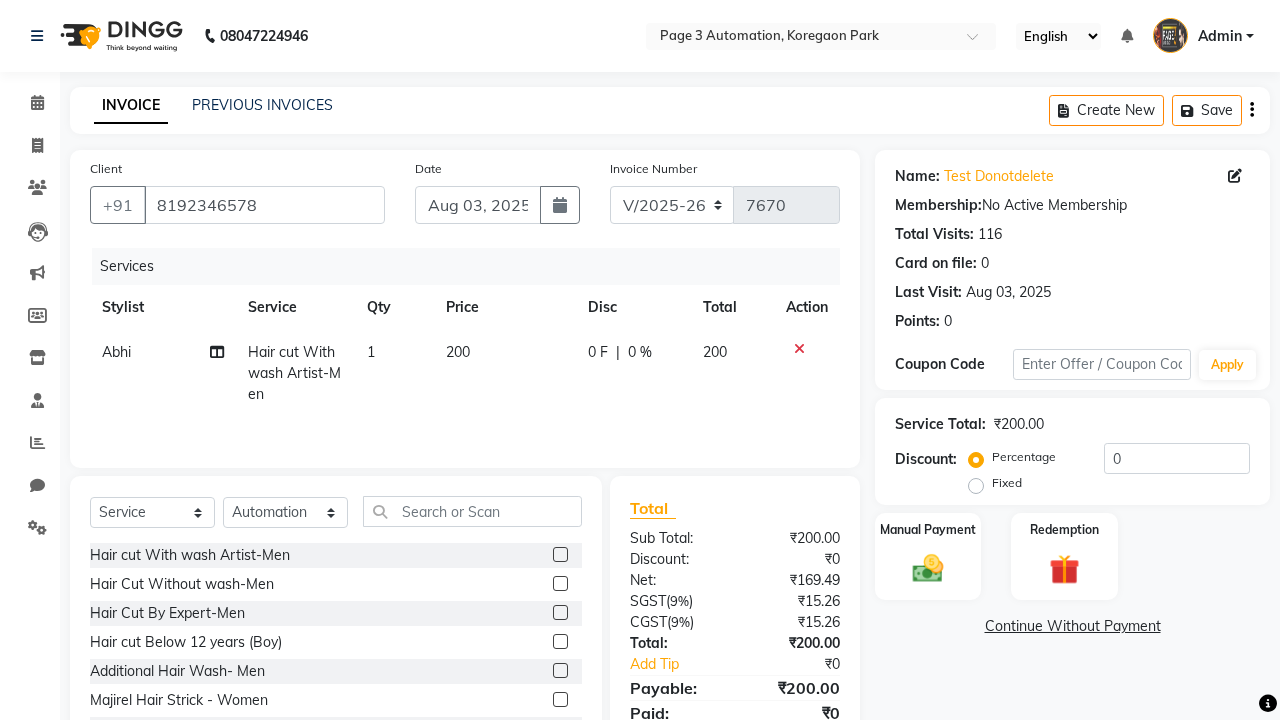 click at bounding box center (559, 584) 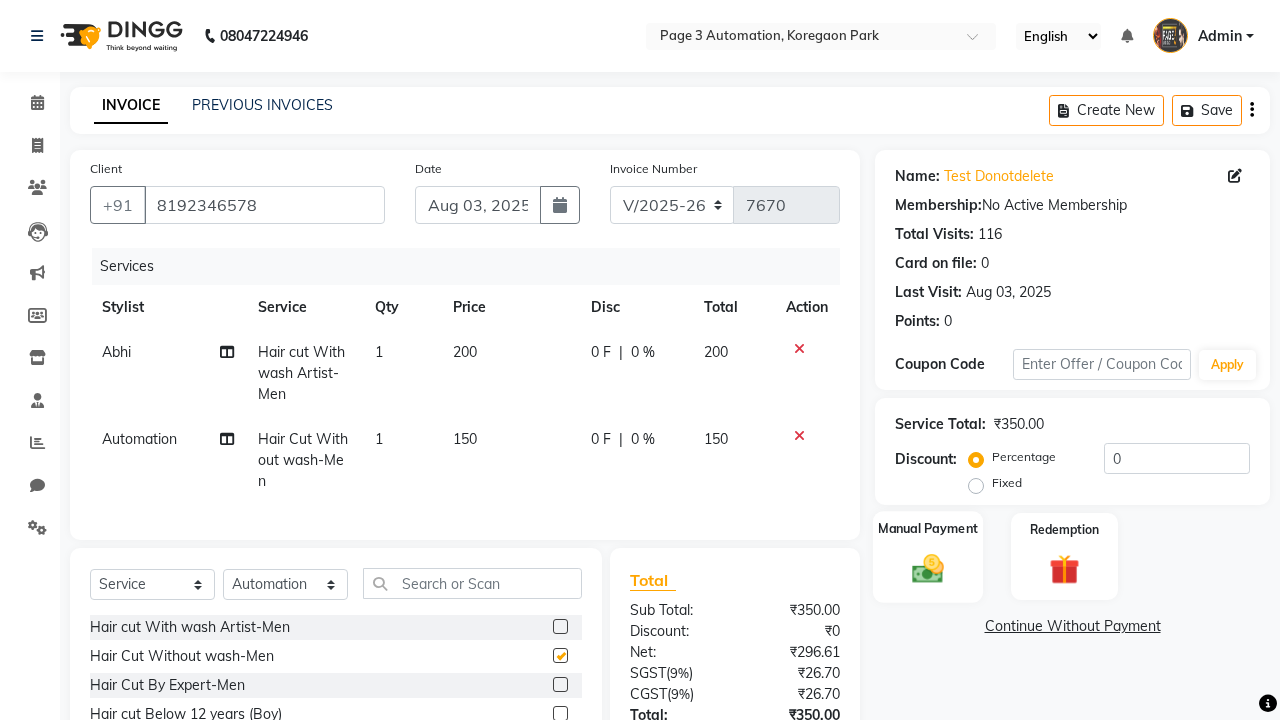 click 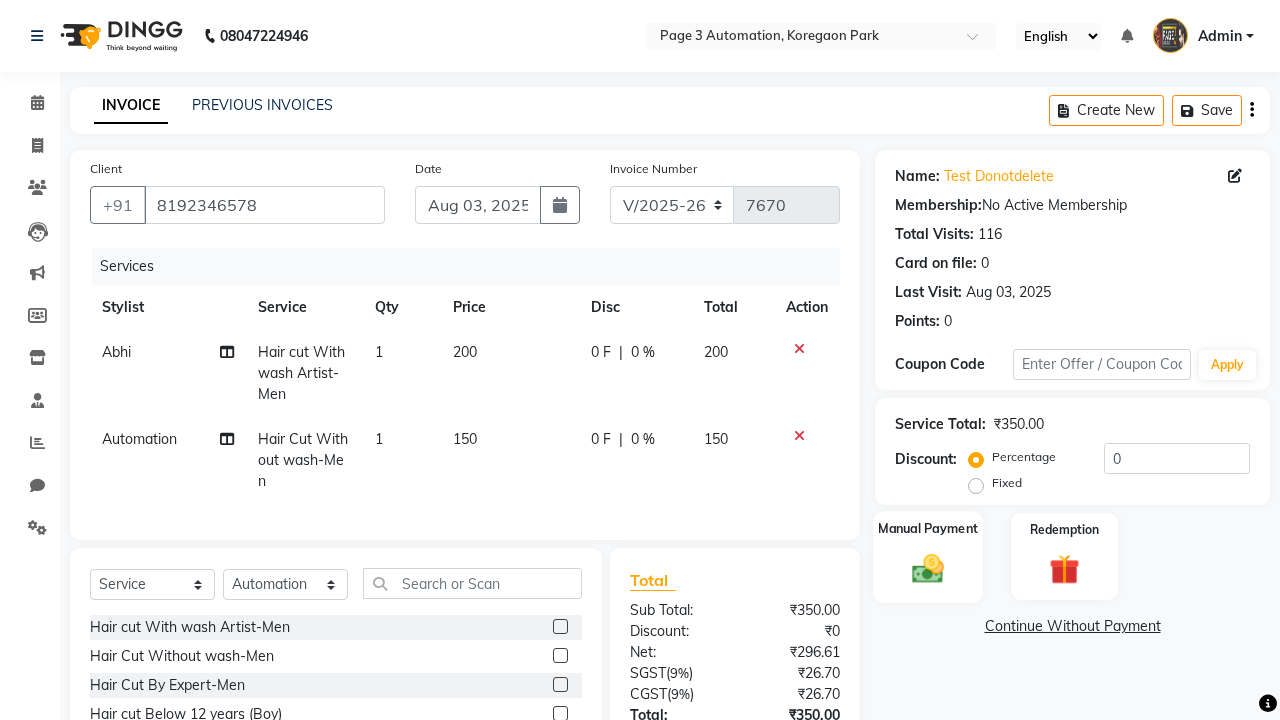 checkbox on "false" 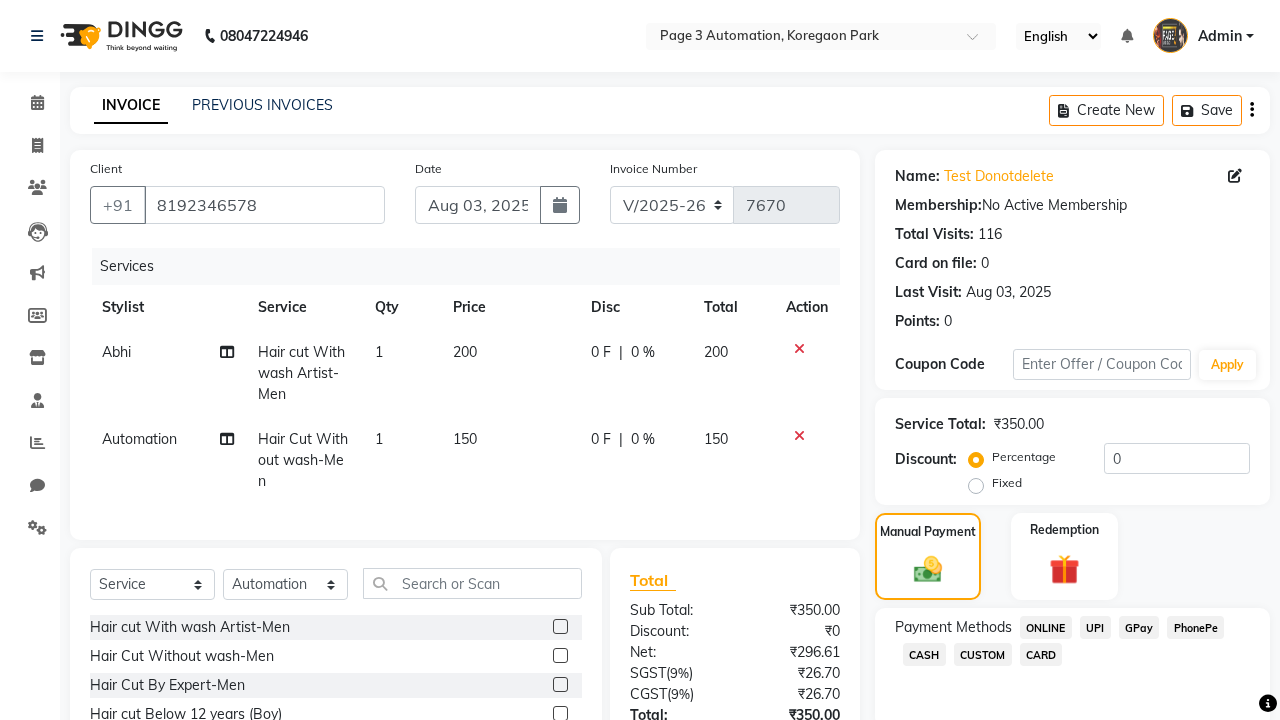 click on "ONLINE" 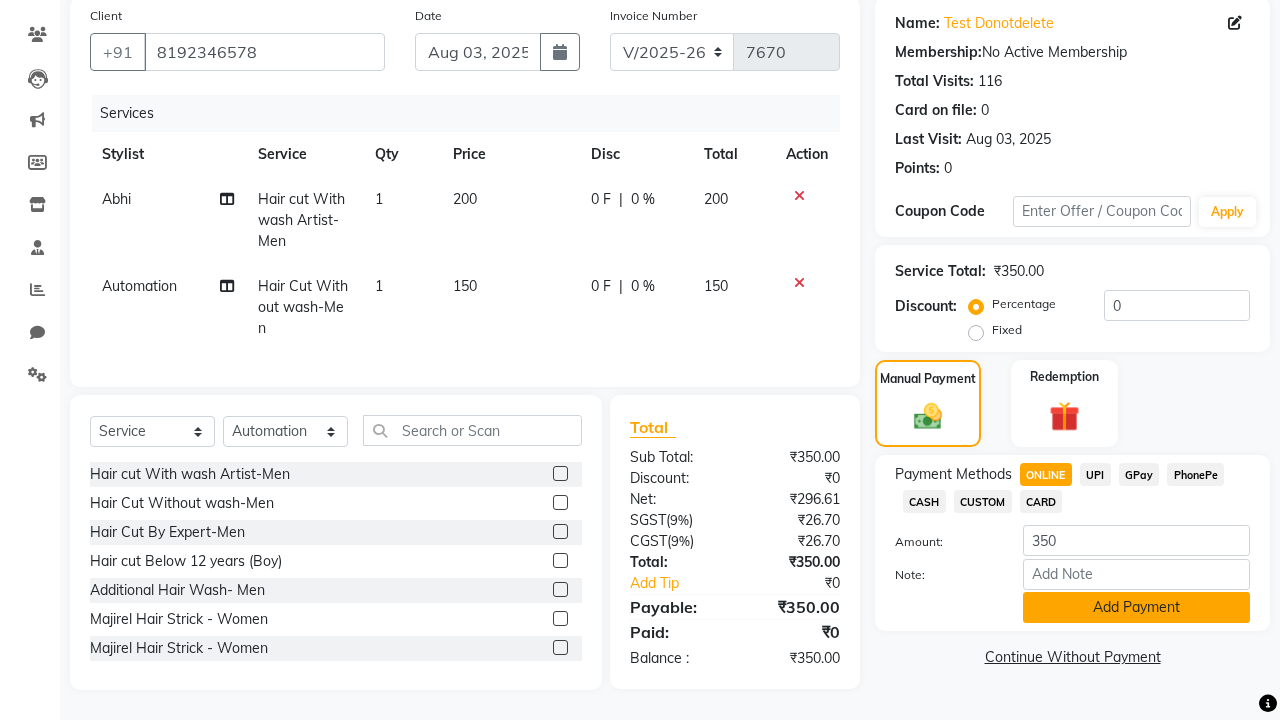 click on "Add Payment" 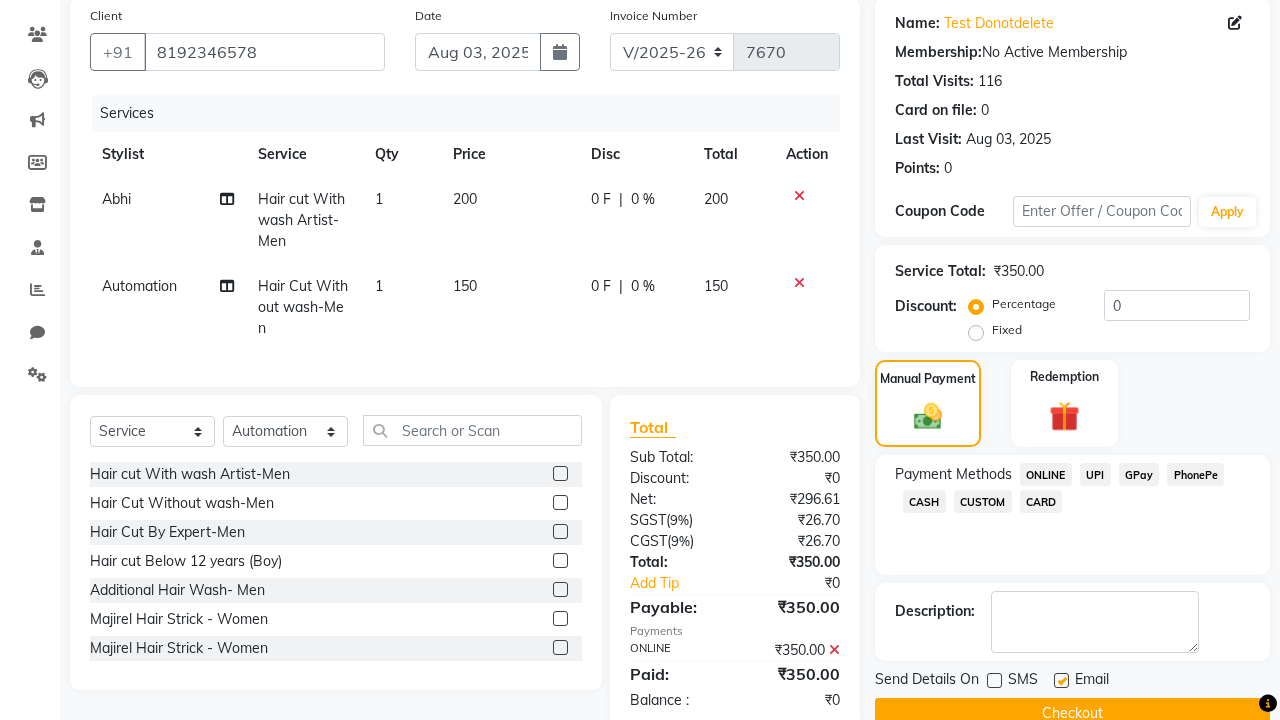 click 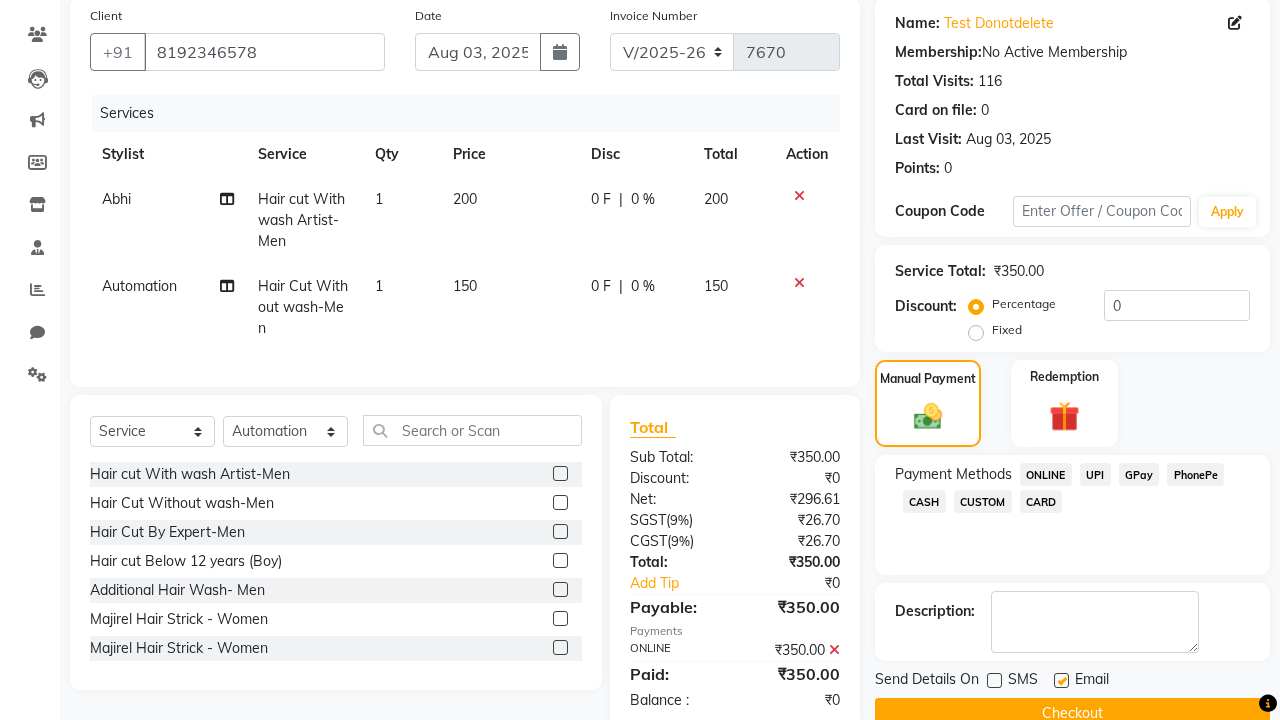 click at bounding box center (1060, 681) 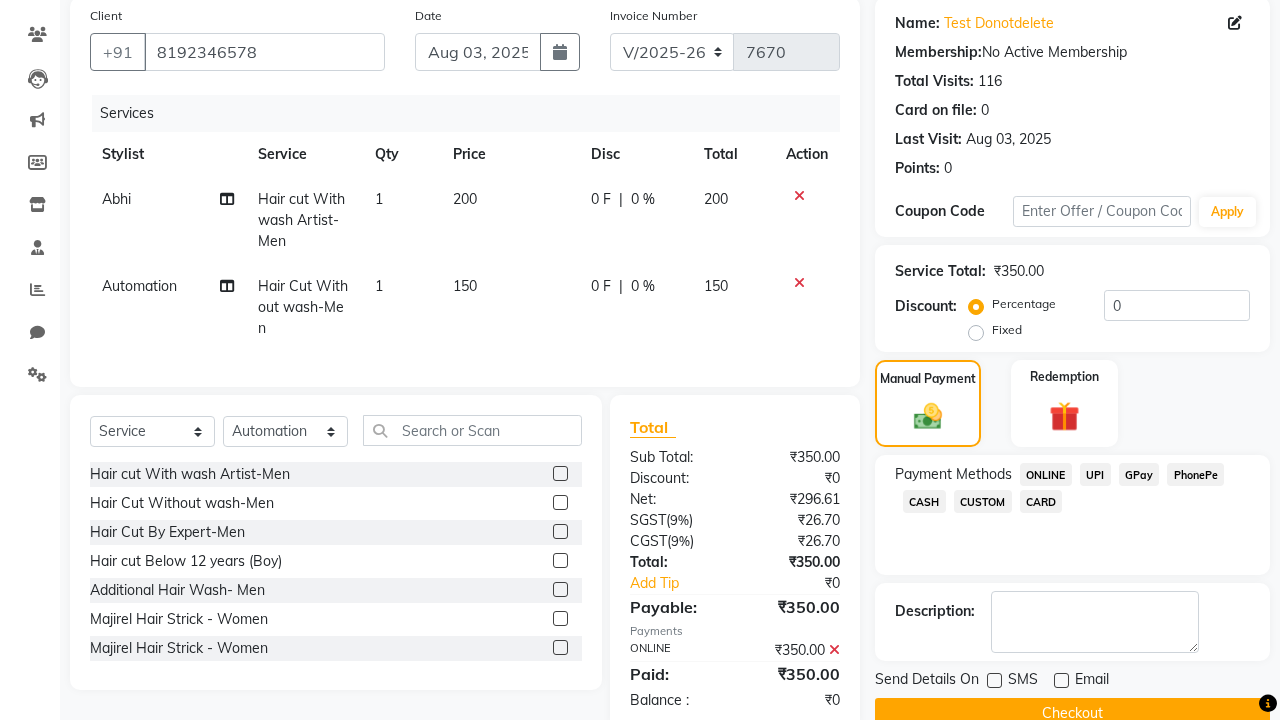 click on "Checkout" 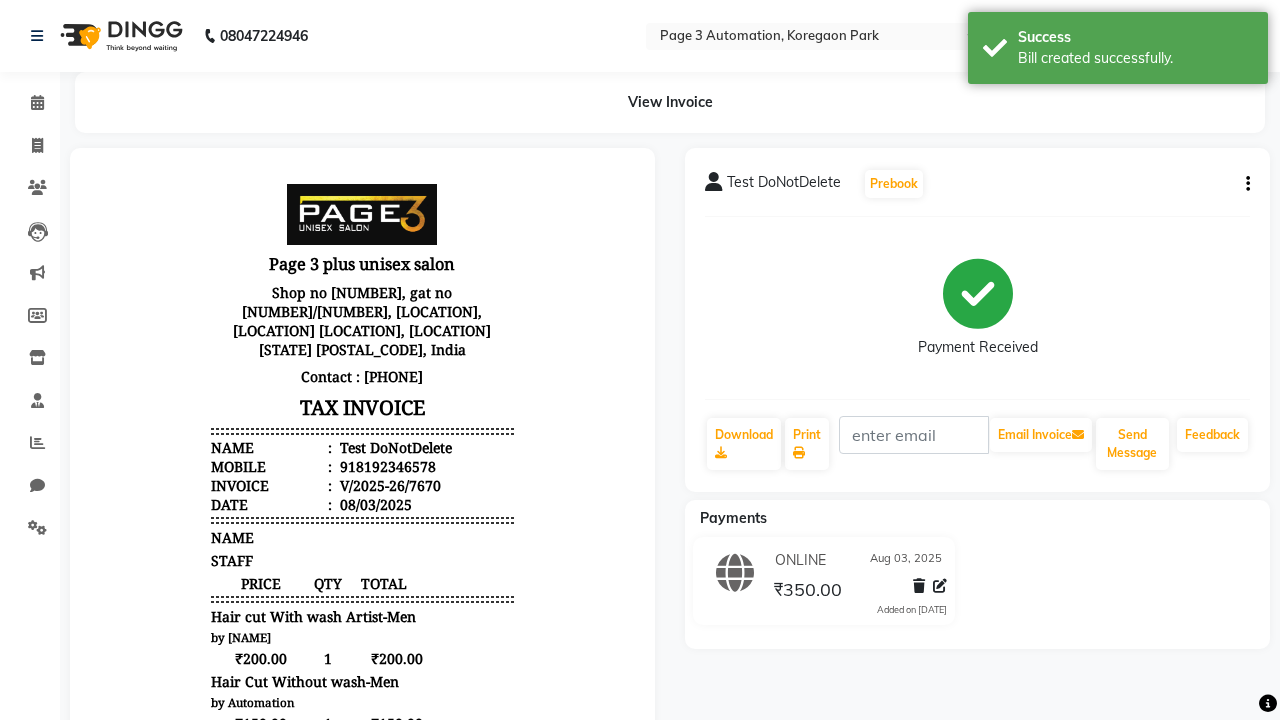 scroll, scrollTop: 0, scrollLeft: 0, axis: both 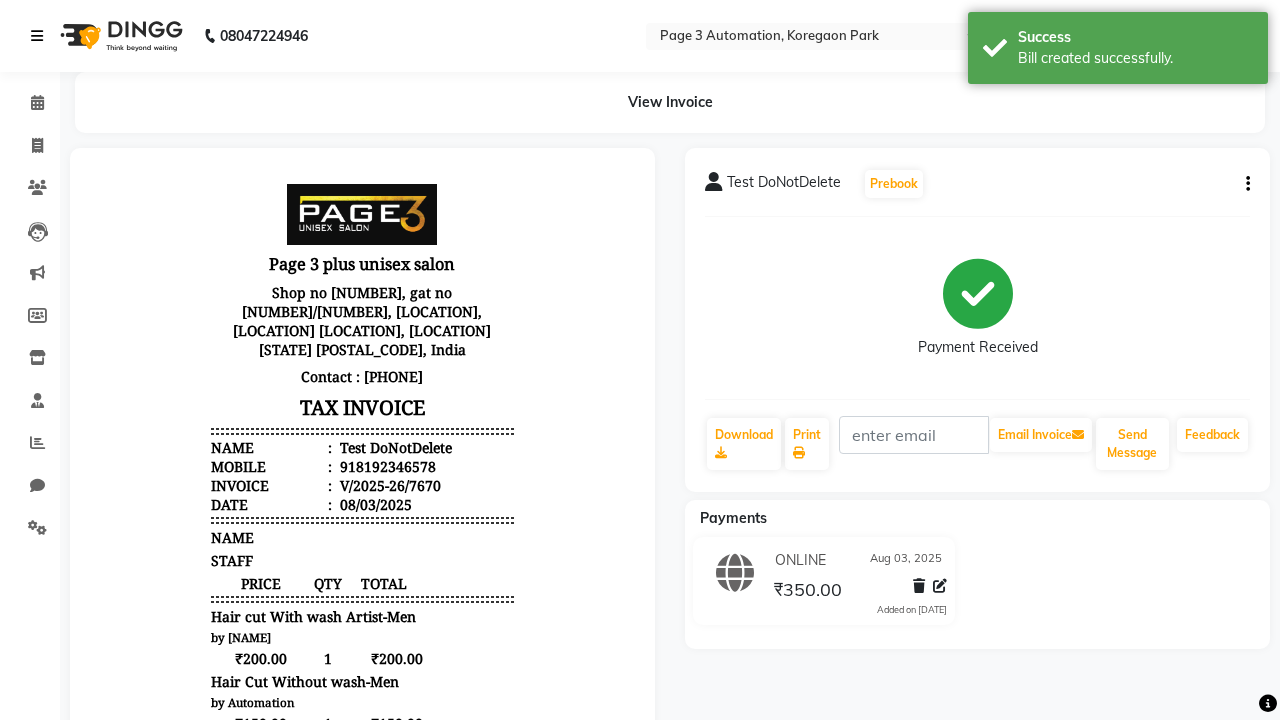 click on "Bill created successfully." at bounding box center [1135, 58] 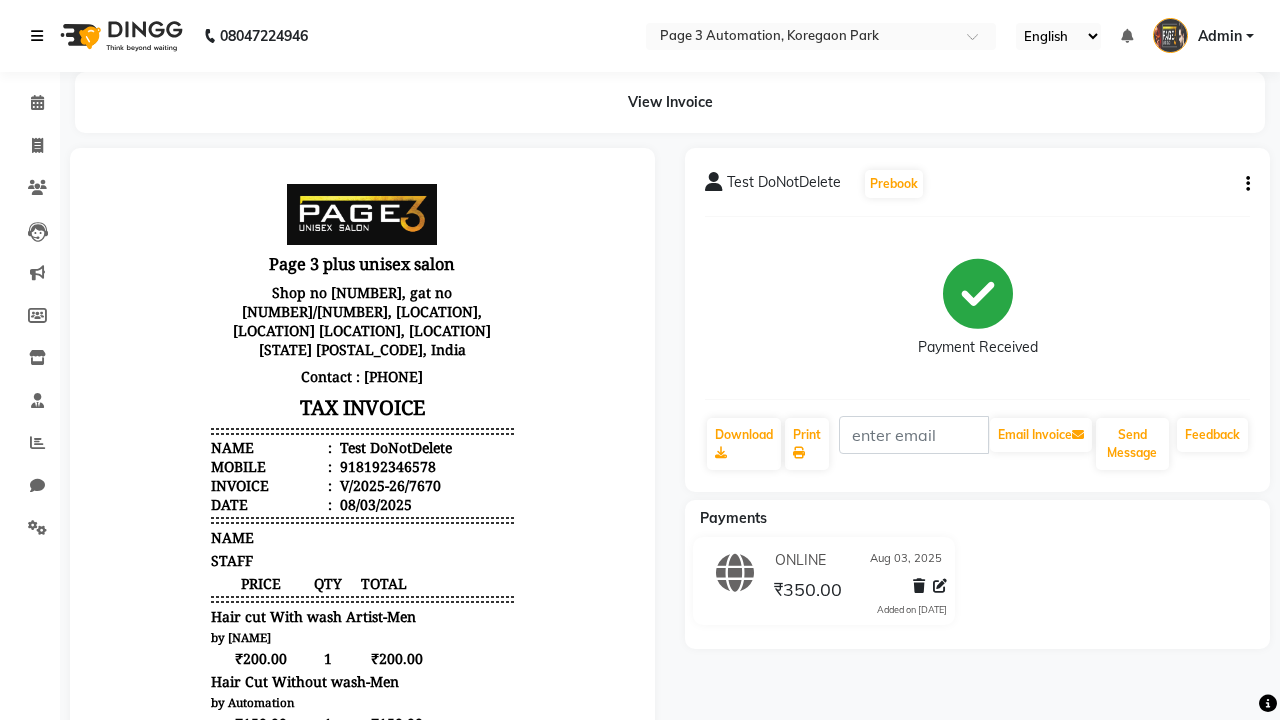 click at bounding box center [37, 36] 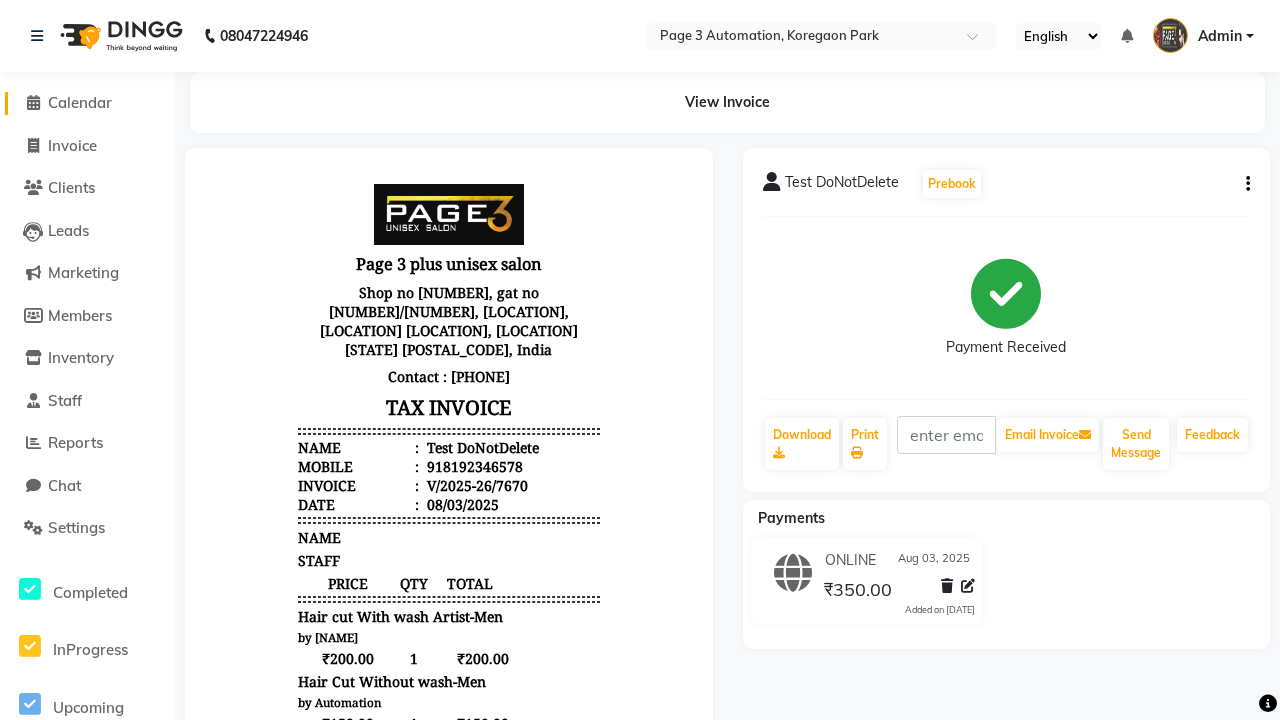 click on "Calendar" 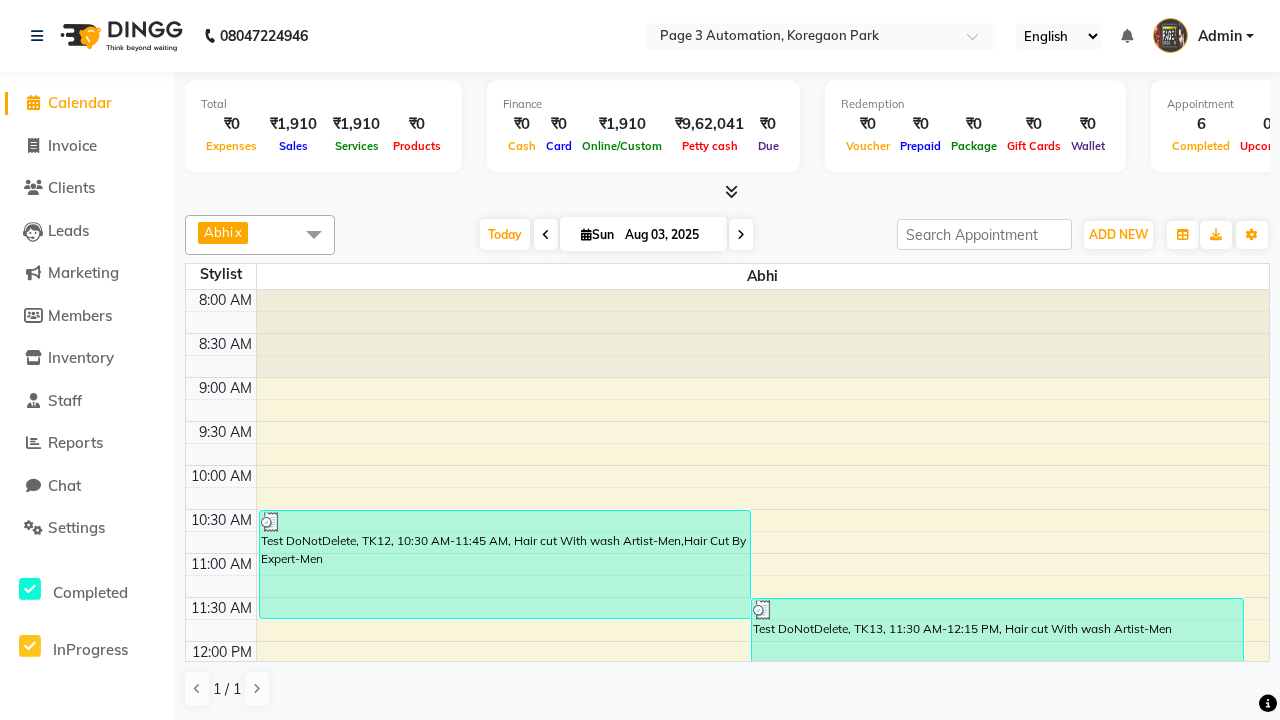 click on "Test DoNotDelete, TK13, 11:30 AM-12:15 PM, Hair cut With wash Artist-Men" at bounding box center (997, 630) 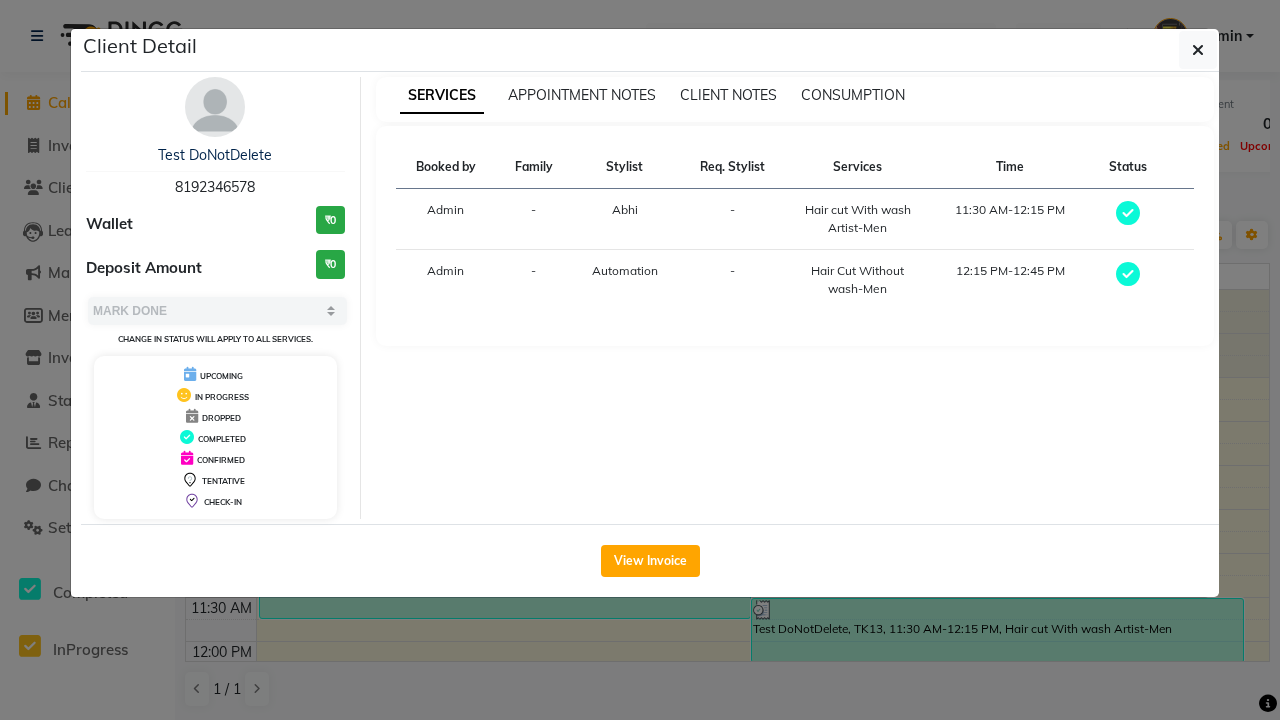 scroll, scrollTop: 1, scrollLeft: 0, axis: vertical 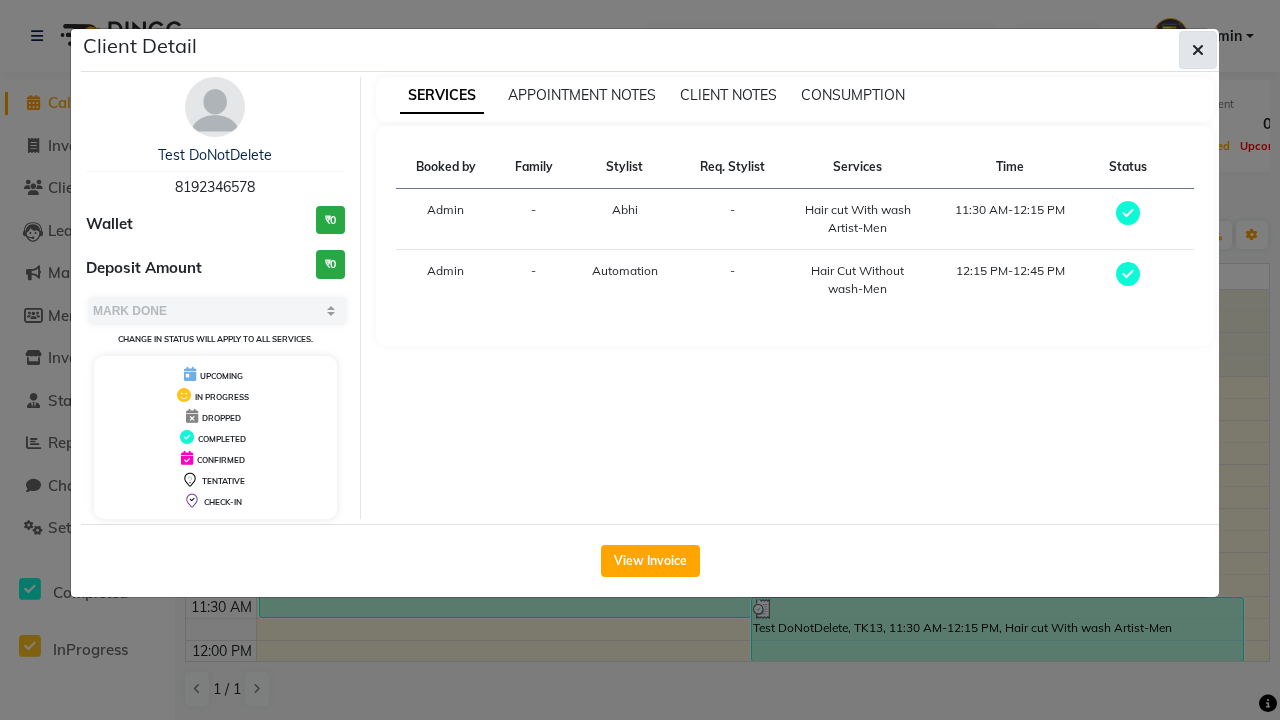 click 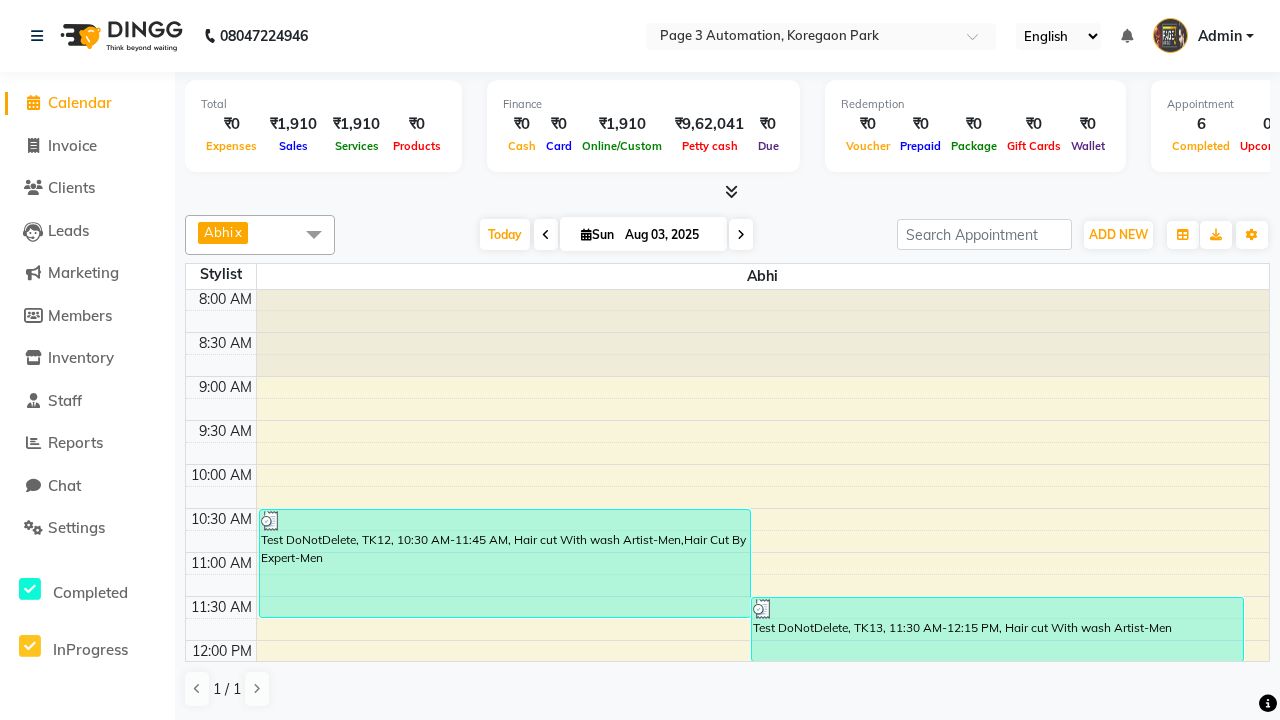 click at bounding box center [314, 234] 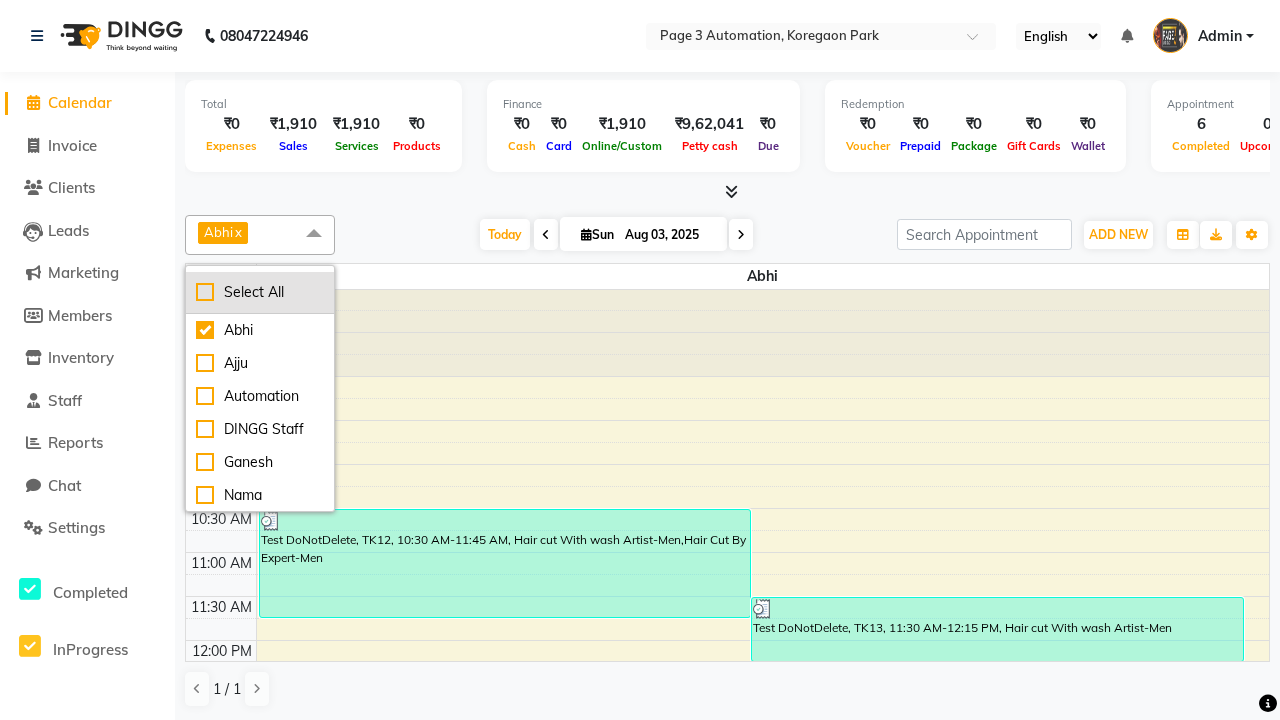 click on "Select All" at bounding box center [260, 292] 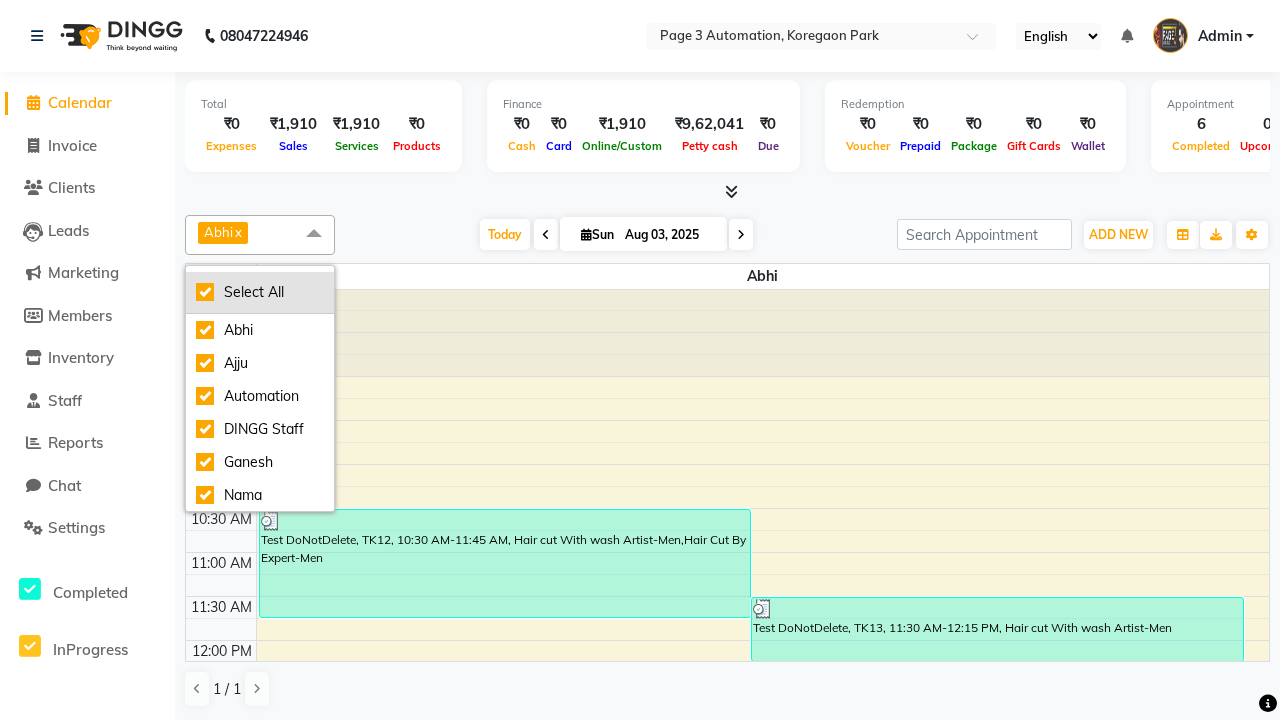checkbox on "true" 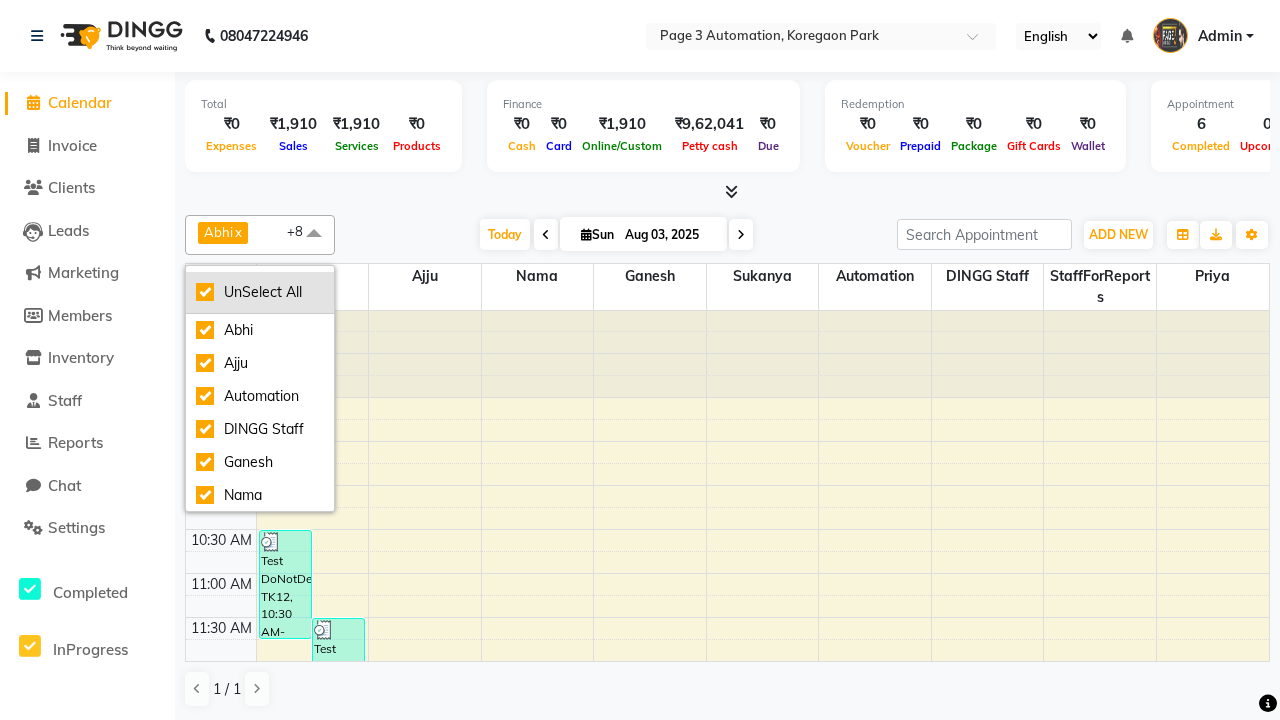 click on "UnSelect All" at bounding box center (260, 292) 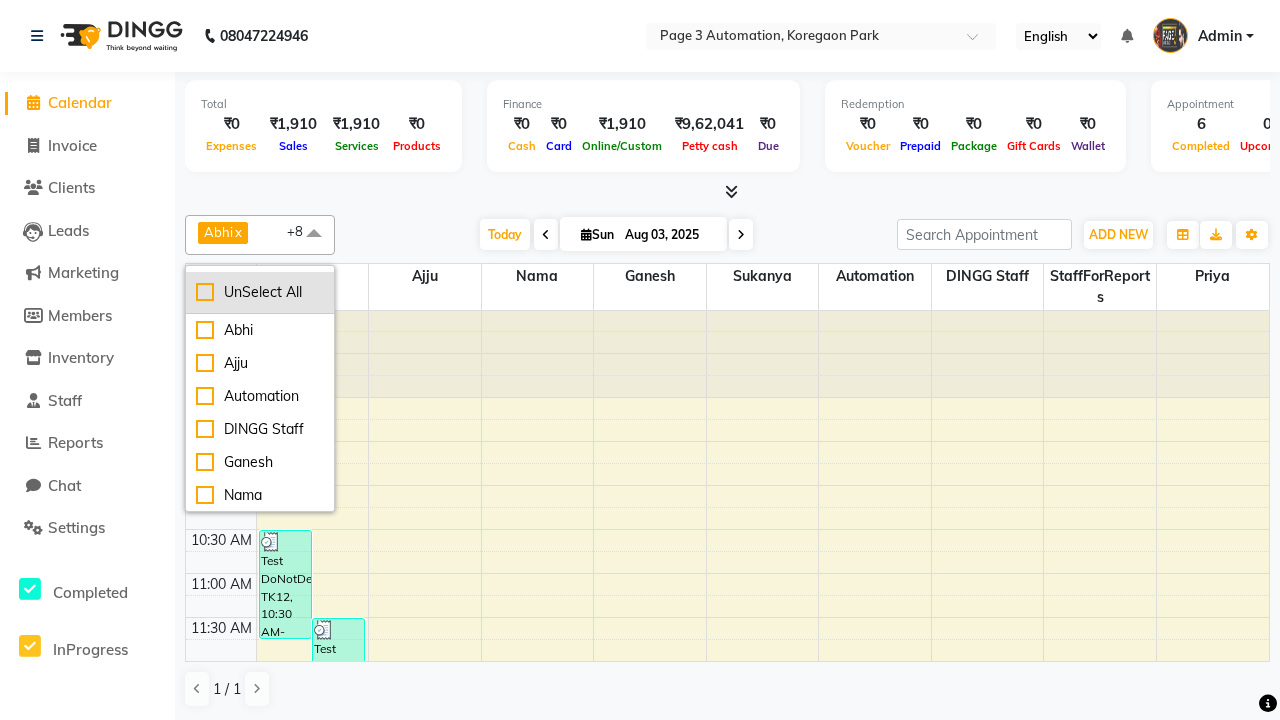 checkbox on "false" 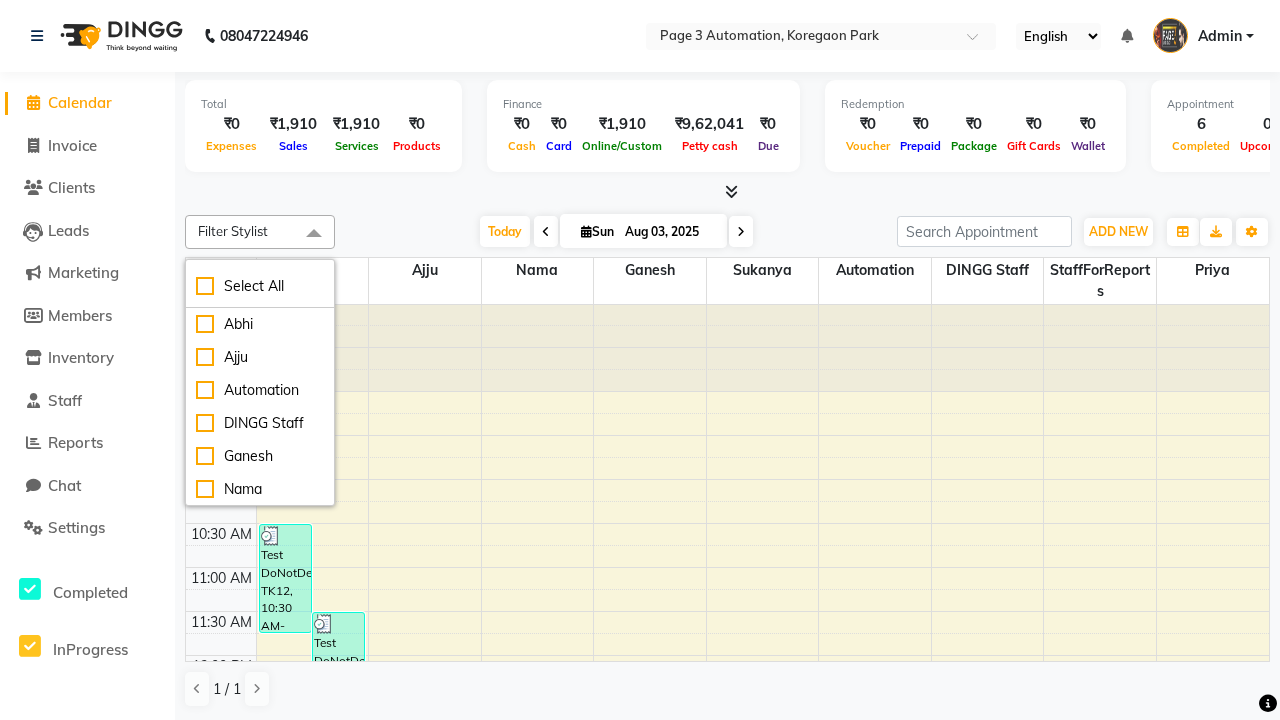 click at bounding box center (314, 234) 